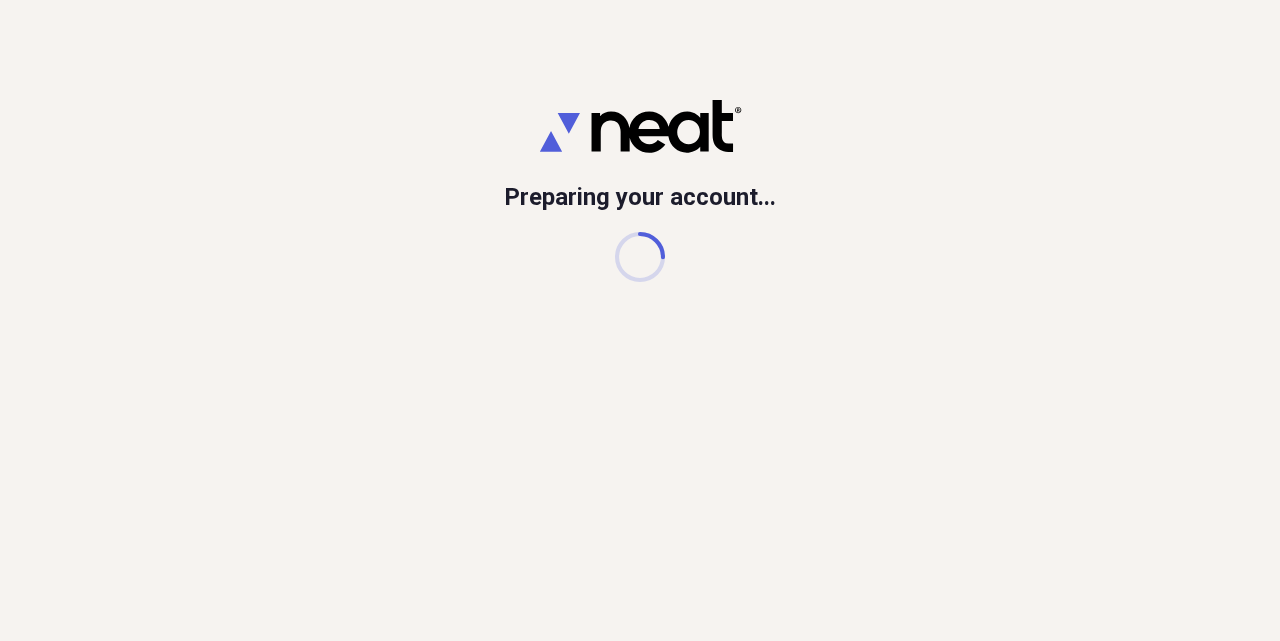 scroll, scrollTop: 0, scrollLeft: 0, axis: both 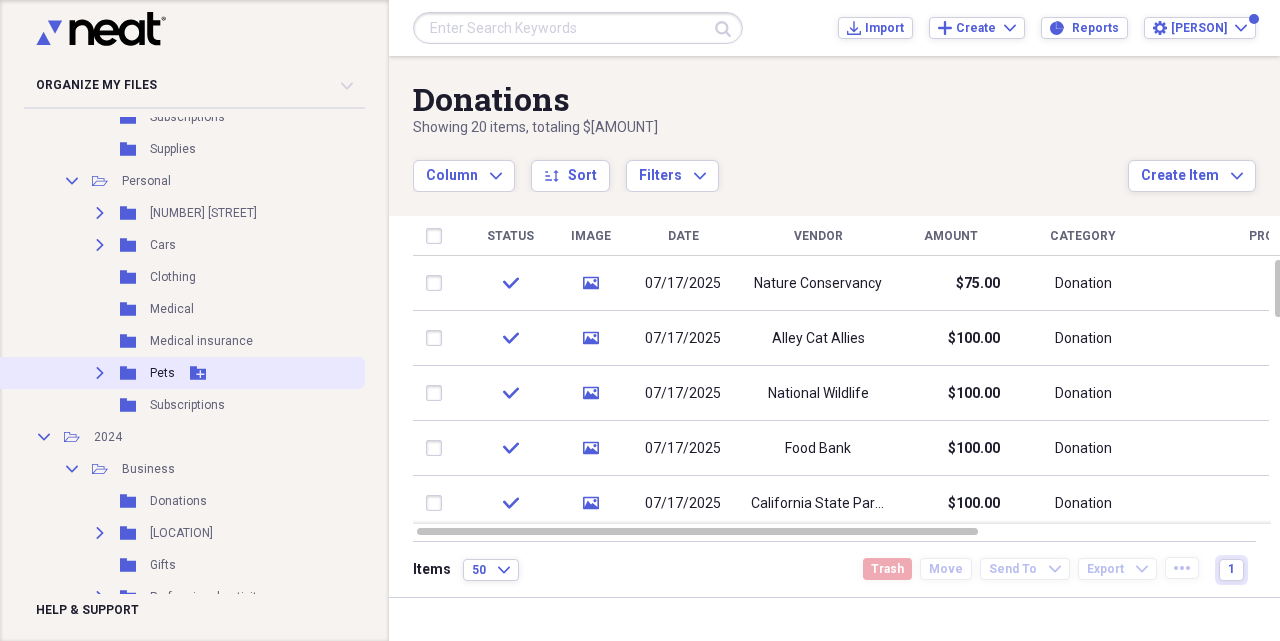 click 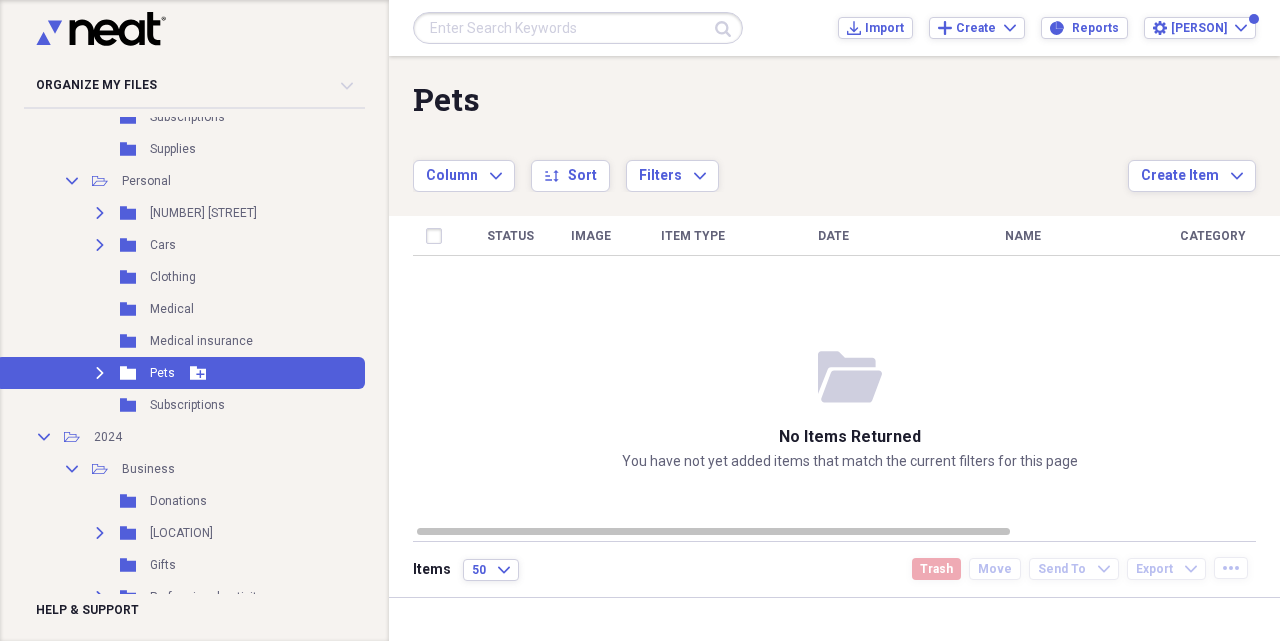 click on "Expand" 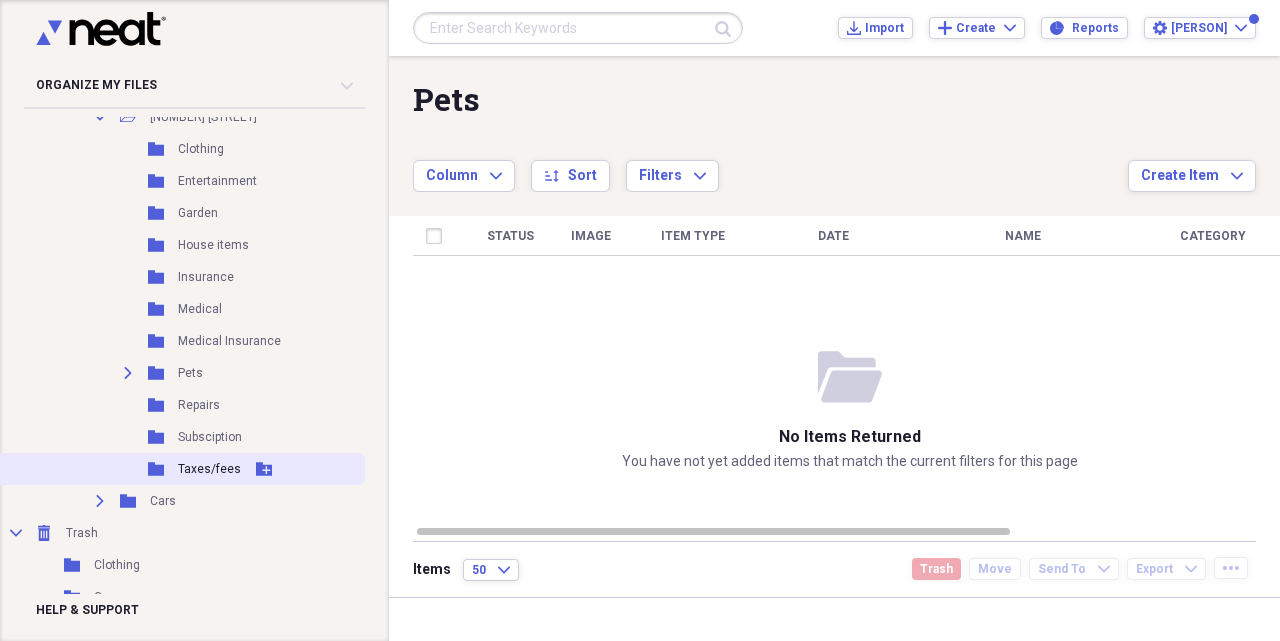 scroll, scrollTop: 2024, scrollLeft: 0, axis: vertical 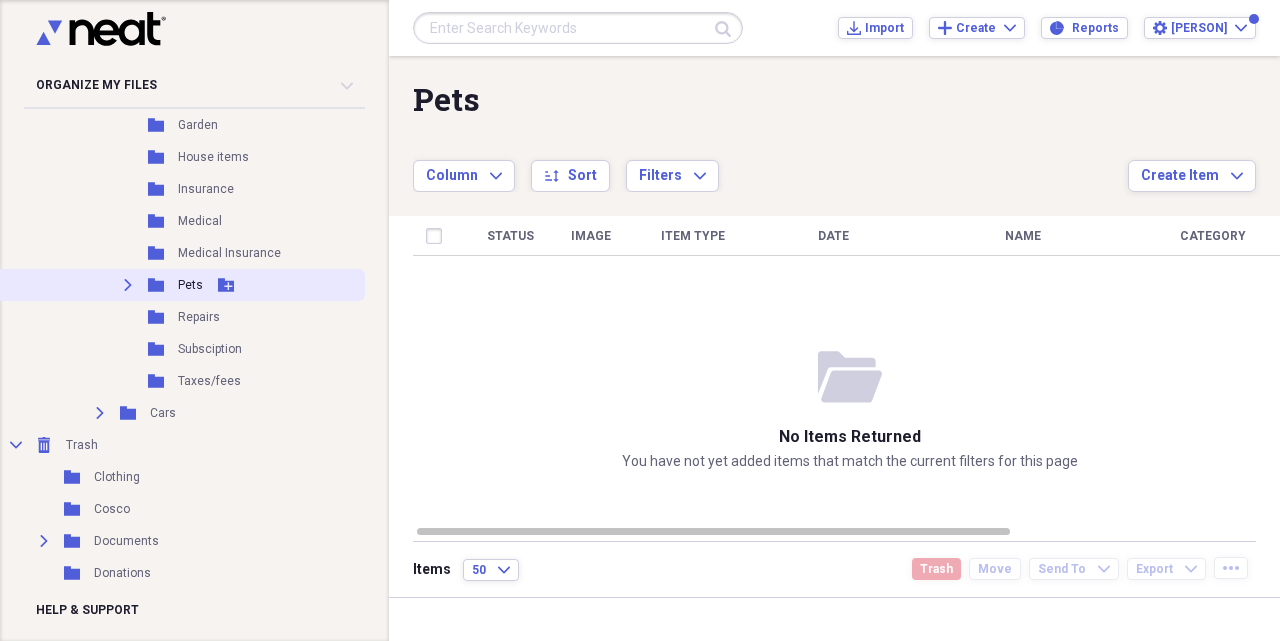 click 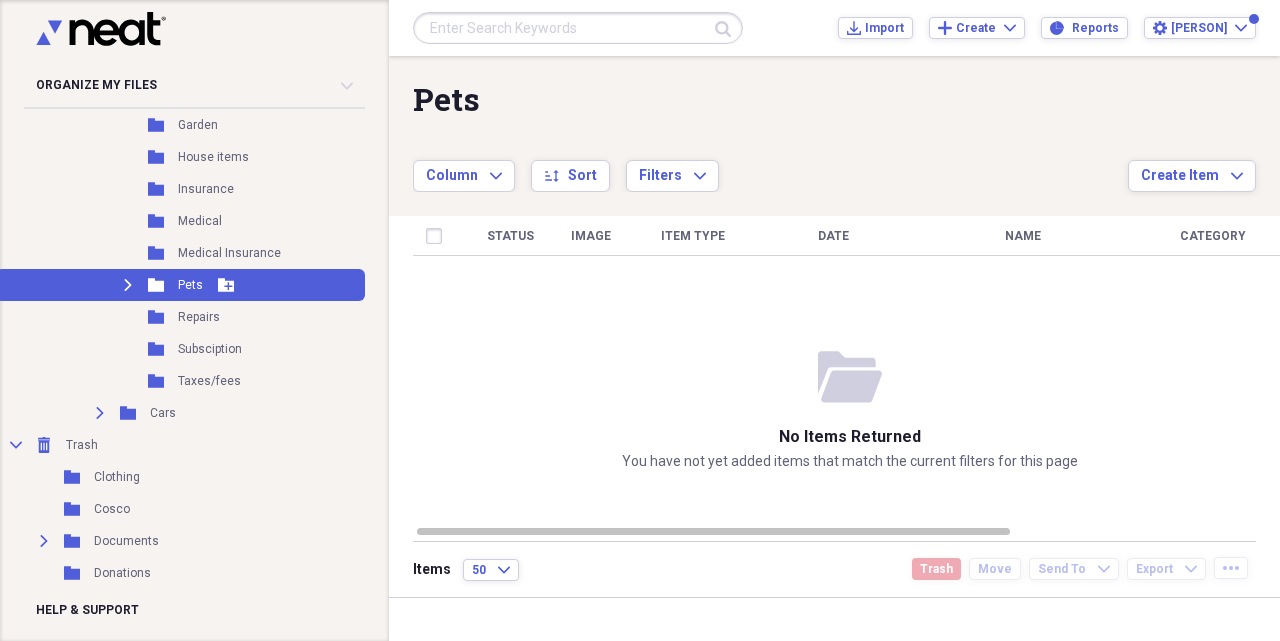 click on "Expand" at bounding box center [128, 285] 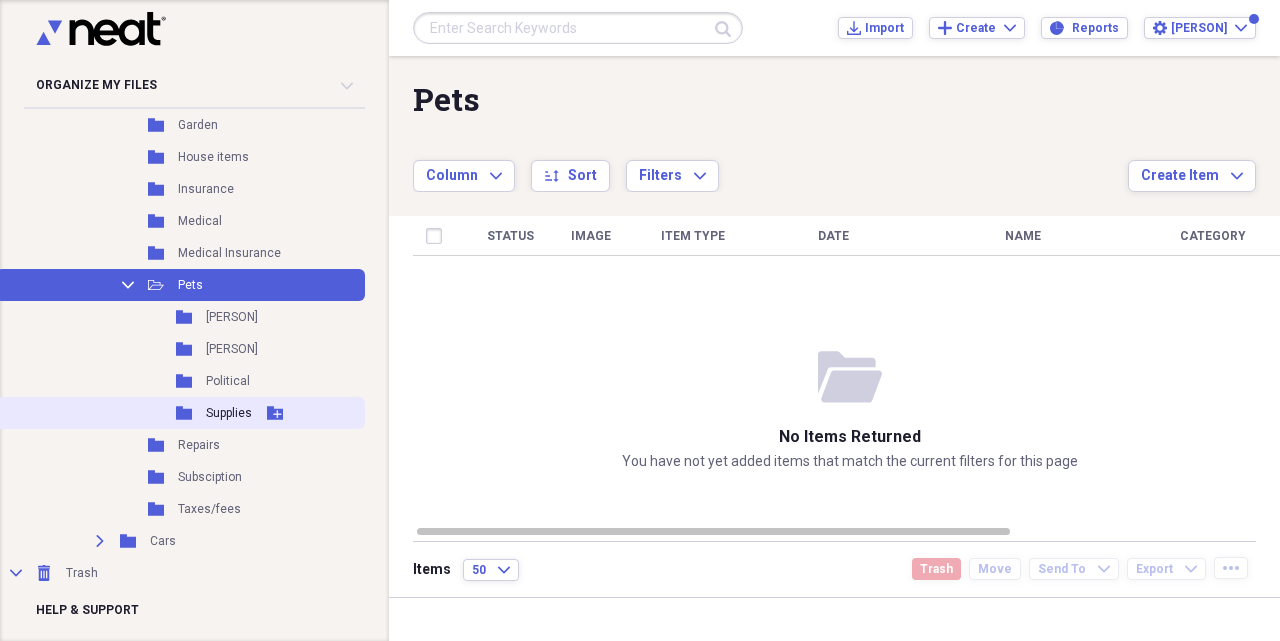 click on "Supplies" at bounding box center (229, 413) 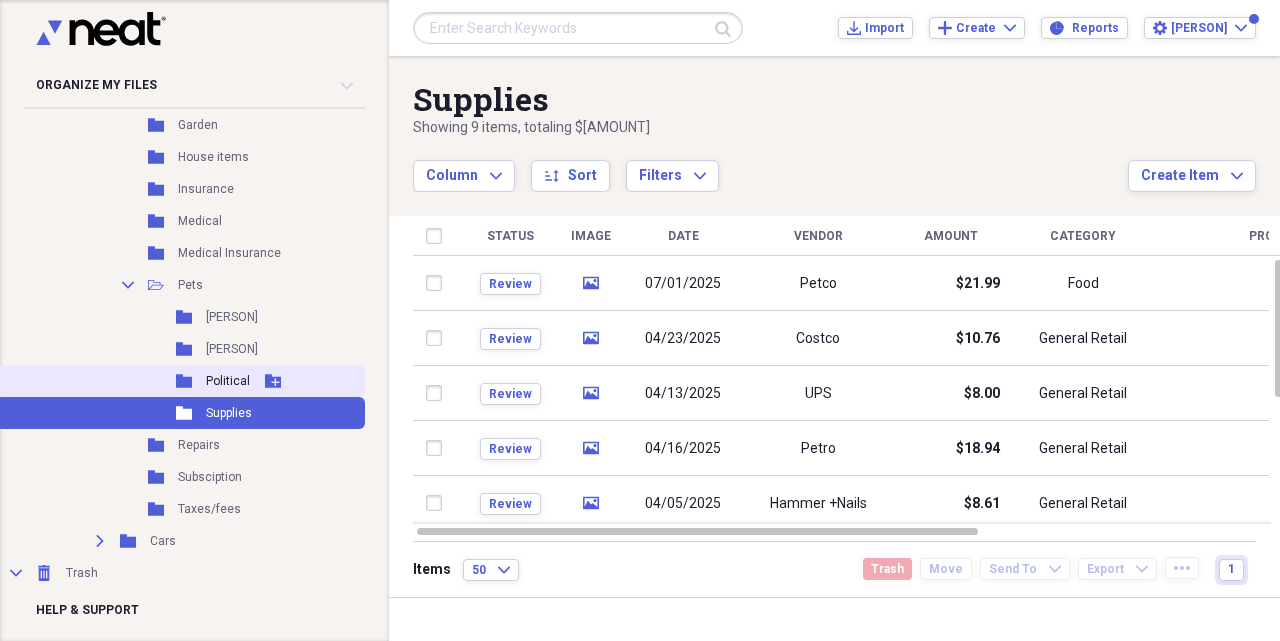 click on "Folder Political Add Folder" at bounding box center [180, 381] 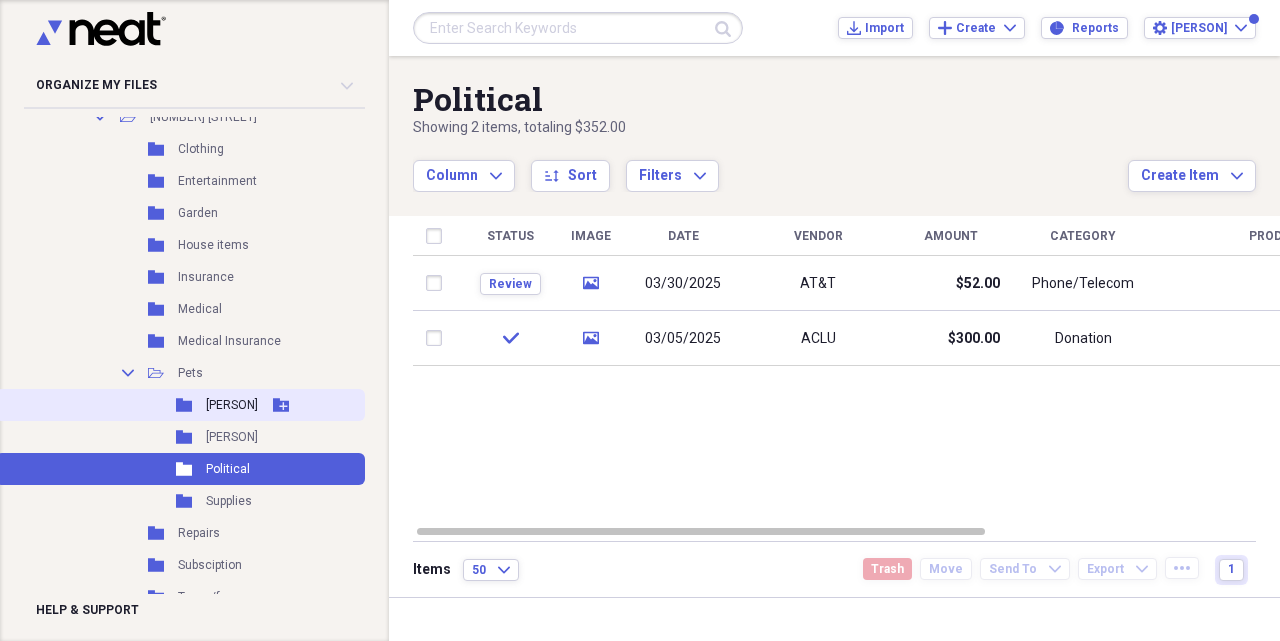 scroll, scrollTop: 1848, scrollLeft: 0, axis: vertical 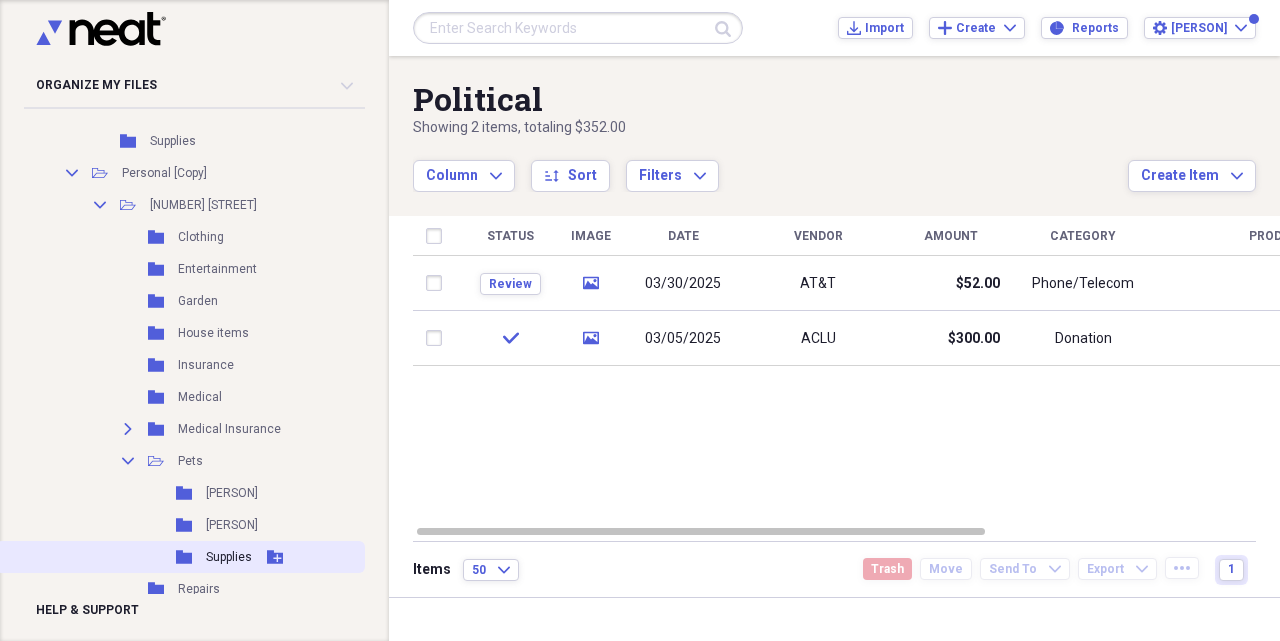 drag, startPoint x: 177, startPoint y: 555, endPoint x: 165, endPoint y: 546, distance: 15 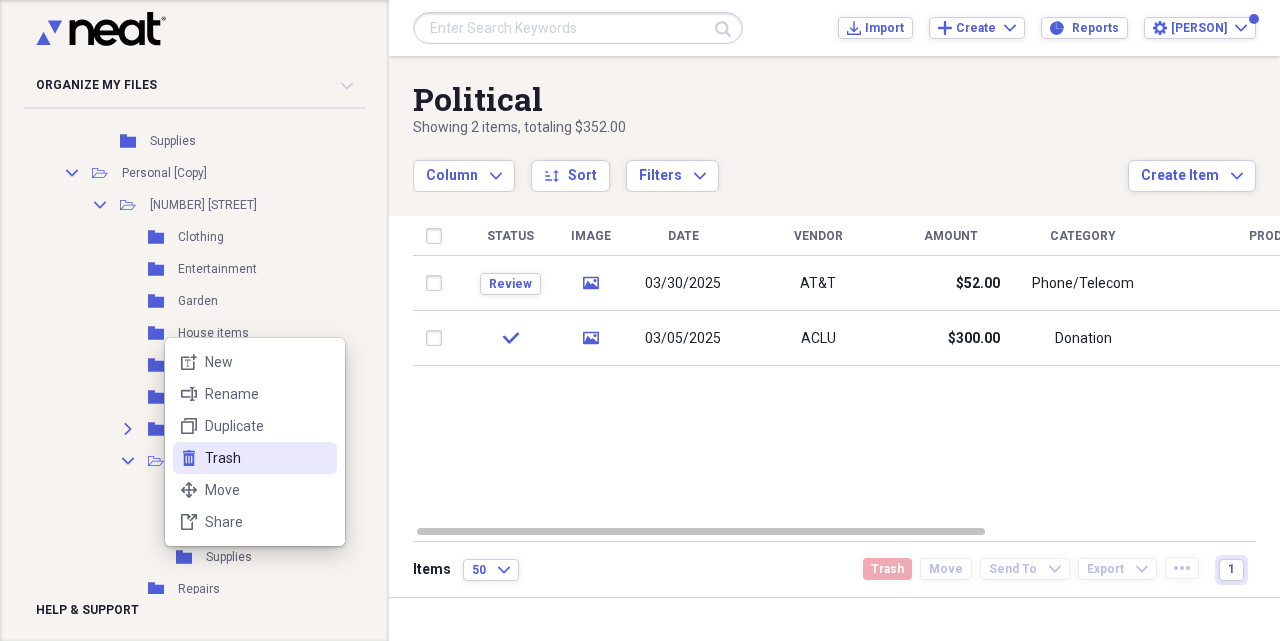 click on "trash Trash" at bounding box center (255, 458) 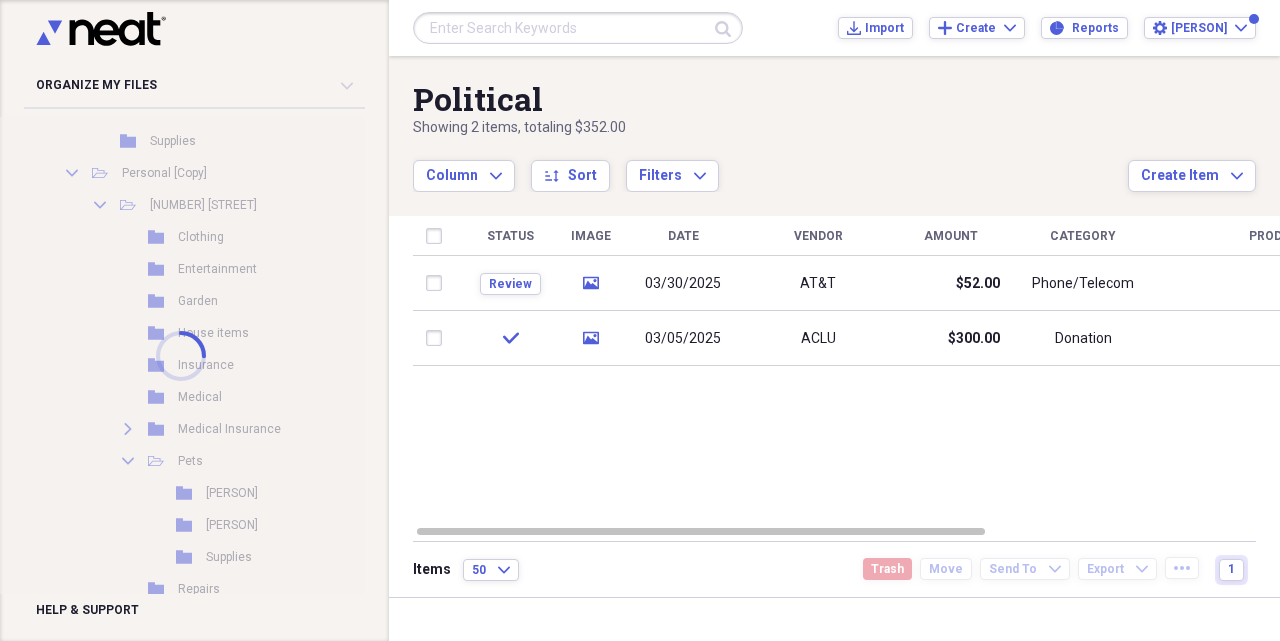 click at bounding box center [180, 355] 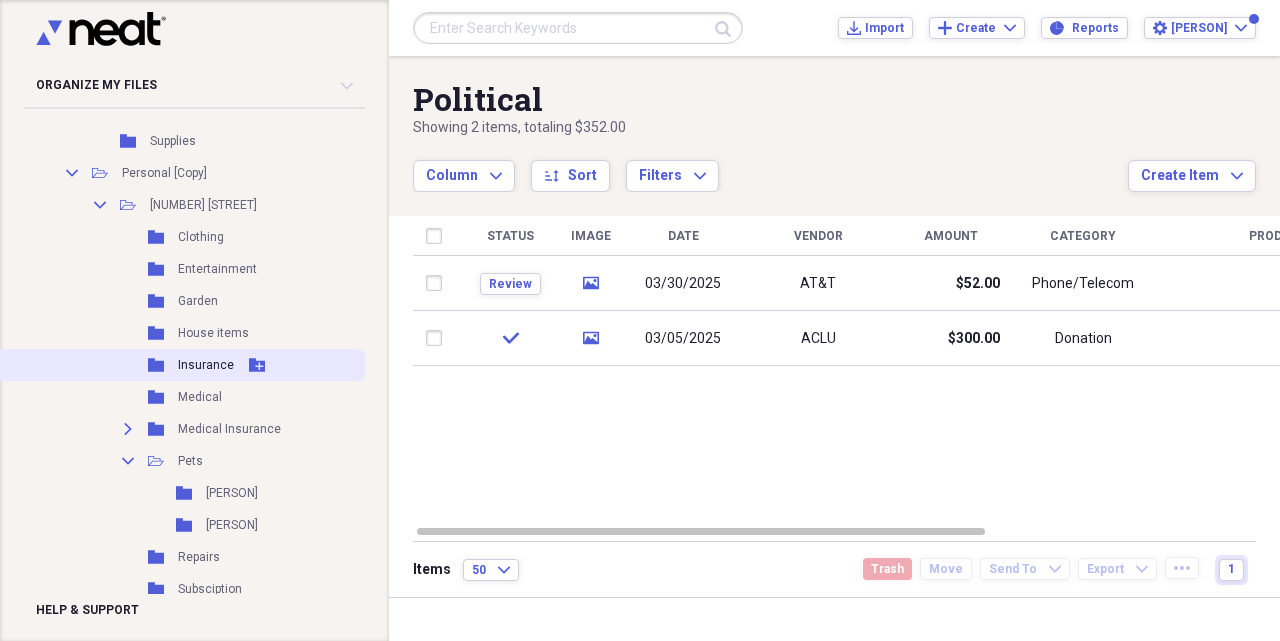 click on "Insurance" at bounding box center (206, 365) 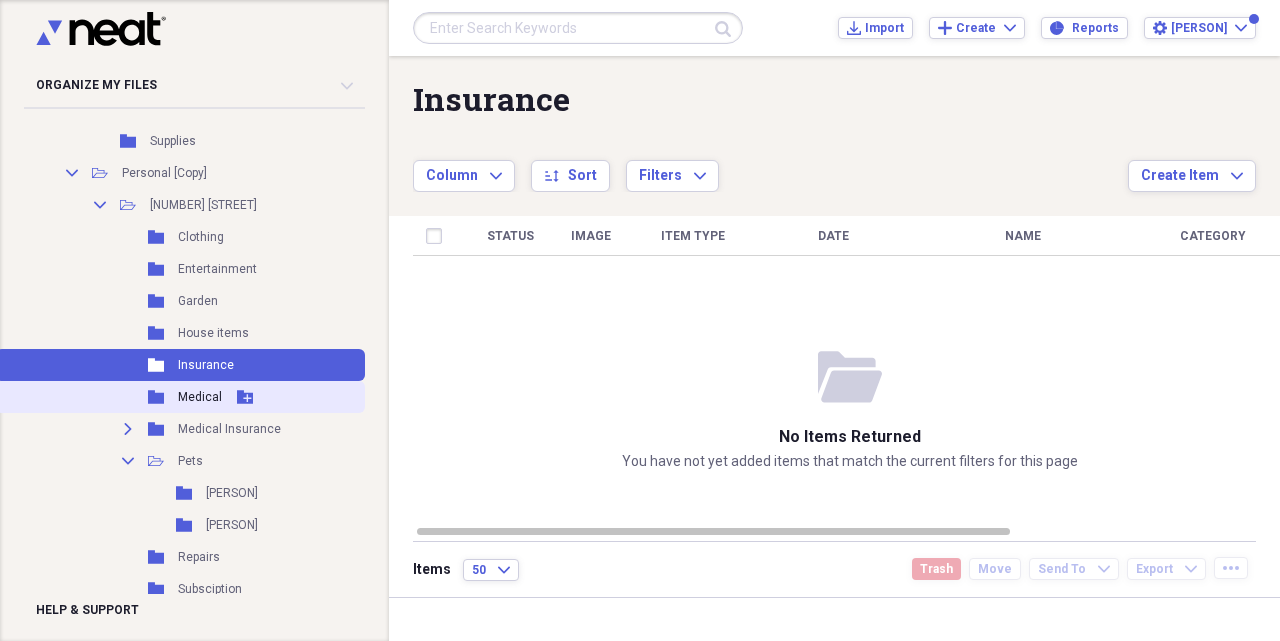 click on "Medical" at bounding box center (200, 397) 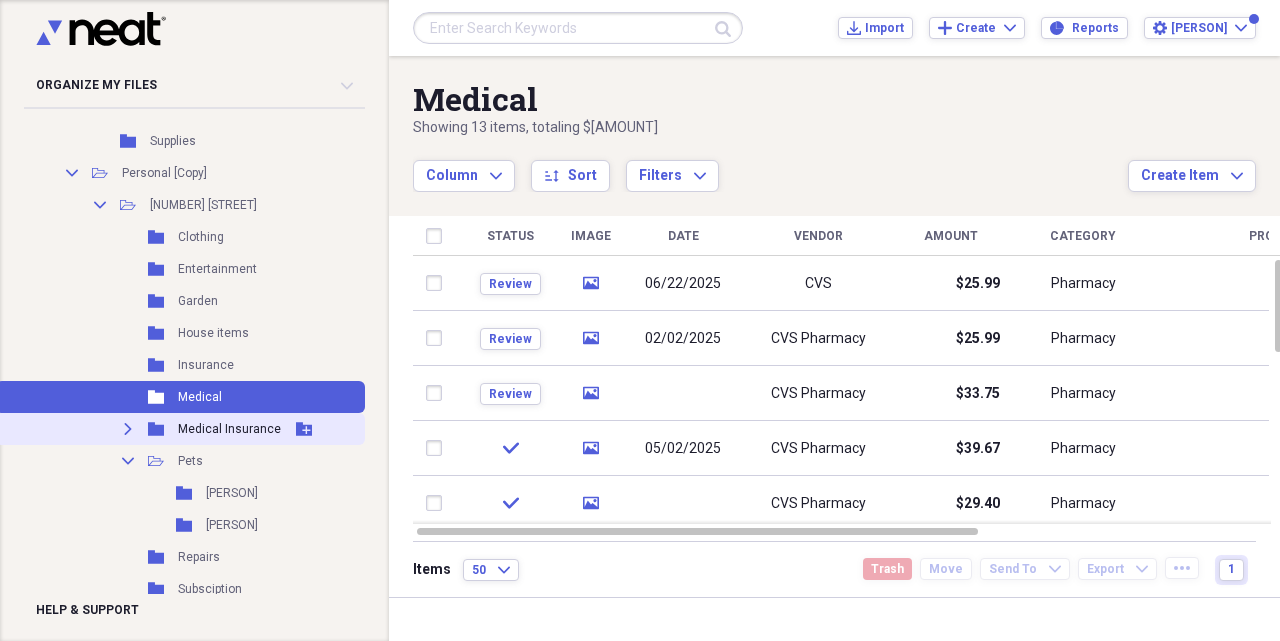 click on "Medical Insurance" at bounding box center [229, 429] 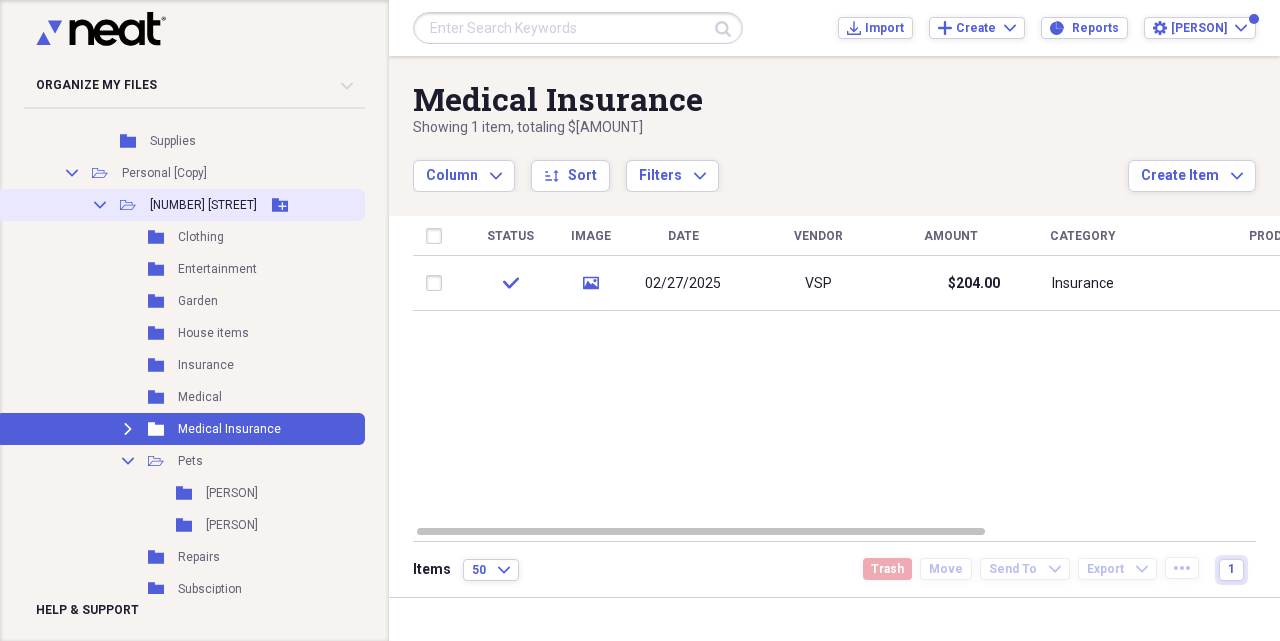 click on "[NUMBER] [STREET]" at bounding box center [203, 205] 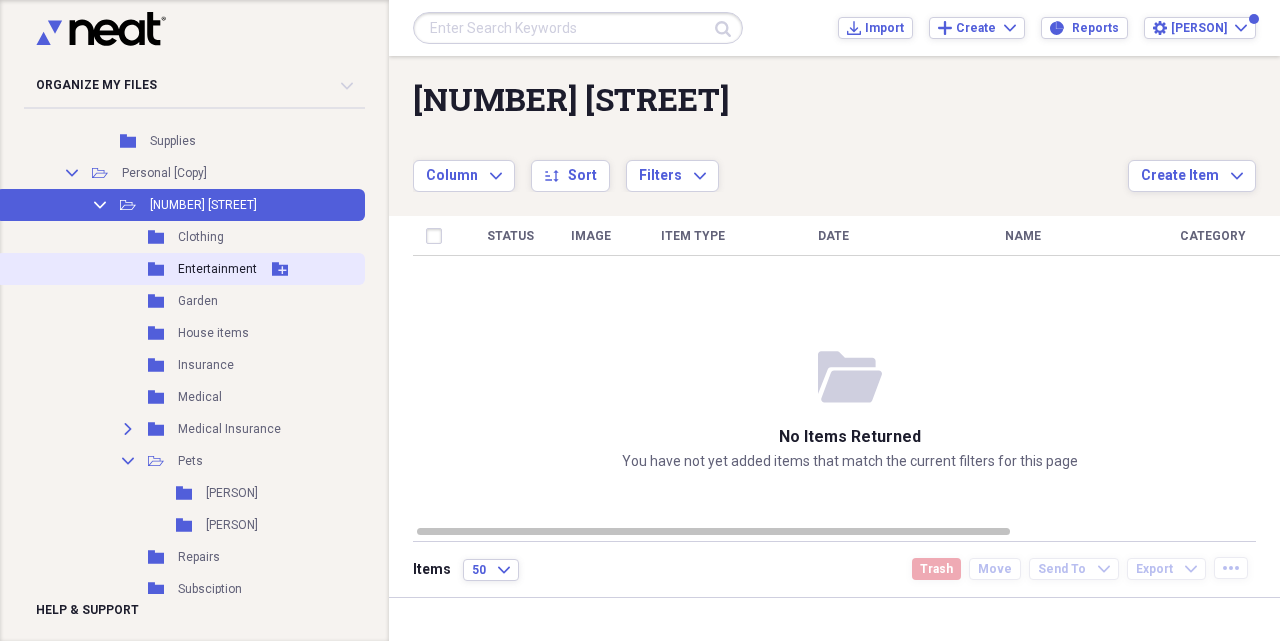 click on "Entertainment" at bounding box center [217, 269] 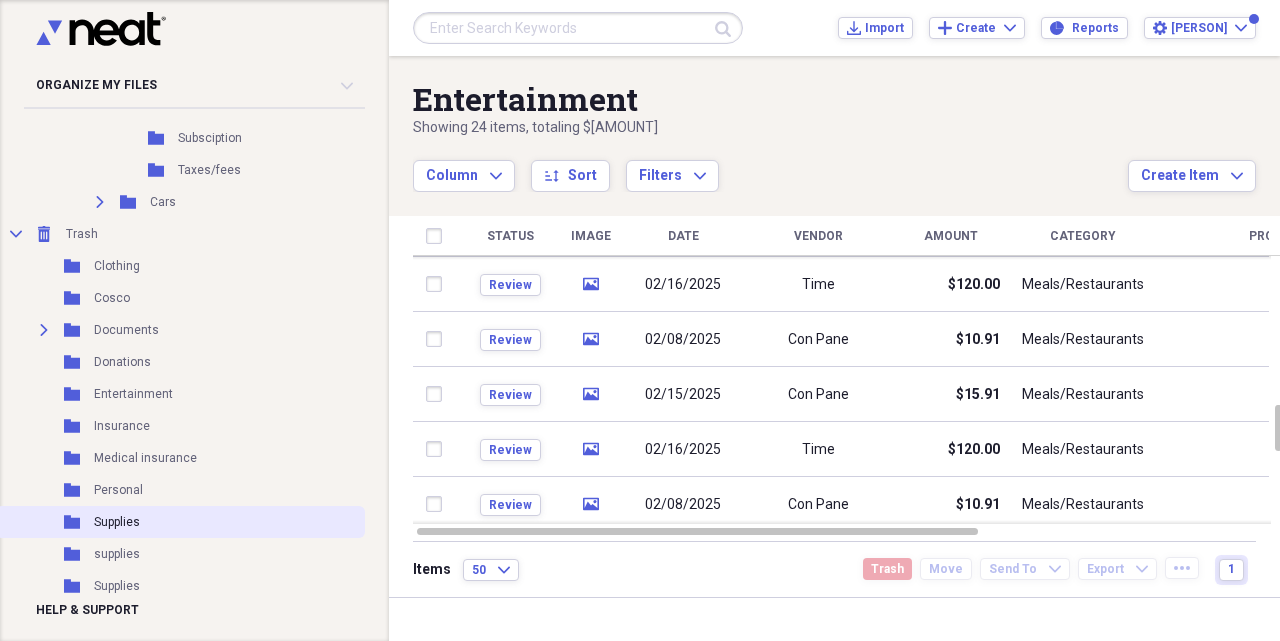 scroll, scrollTop: 2016, scrollLeft: 0, axis: vertical 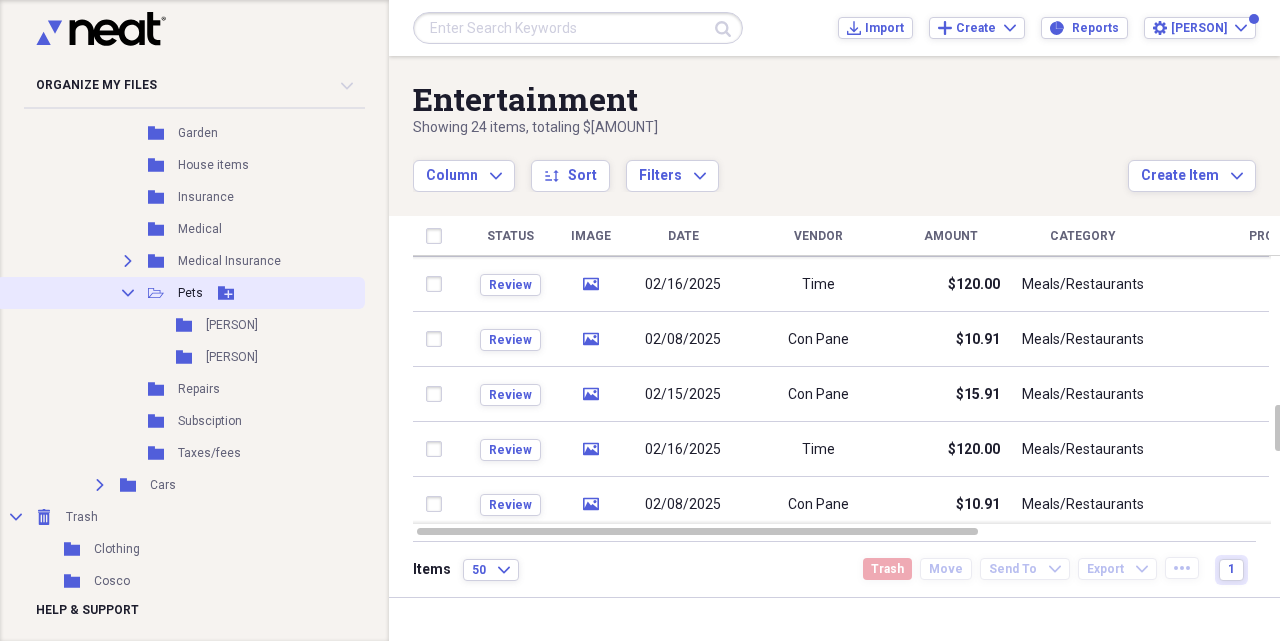 click on "Pets" at bounding box center [190, 293] 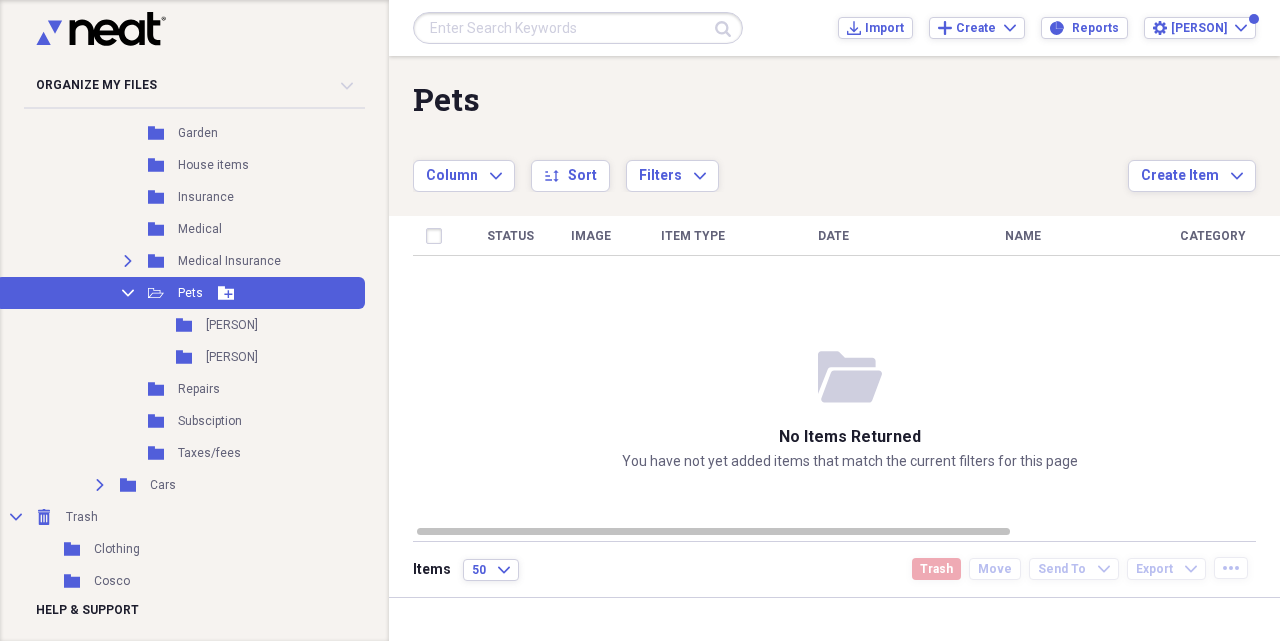 click on "Collapse" at bounding box center [128, 293] 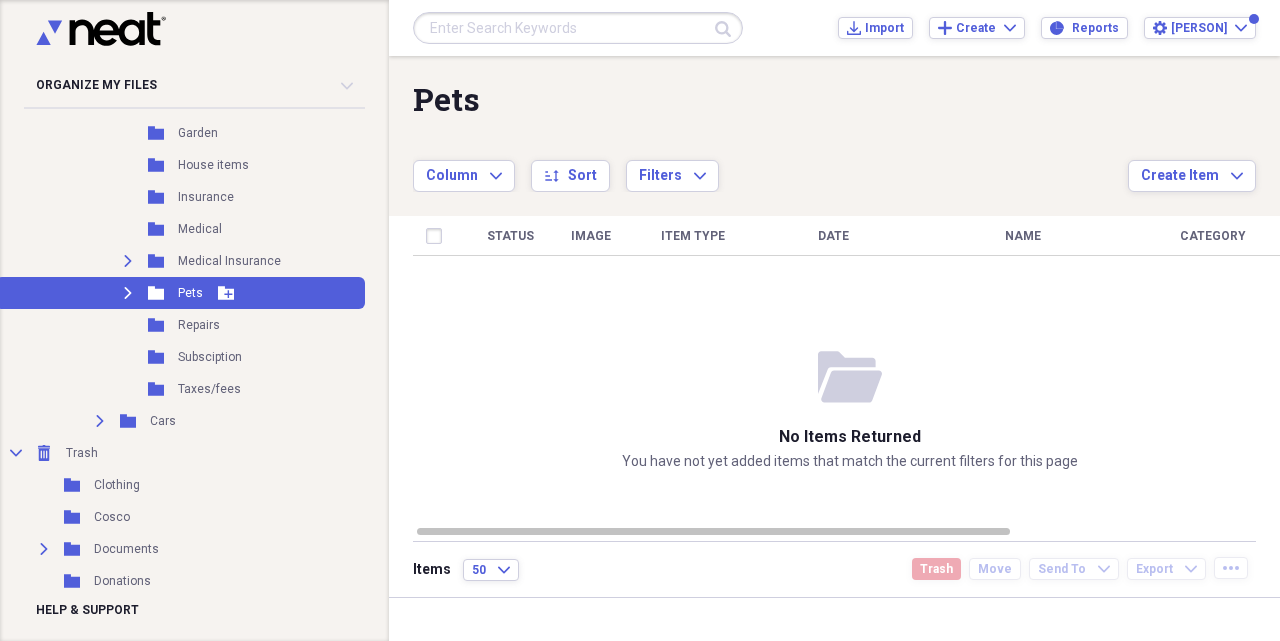 click on "Expand" 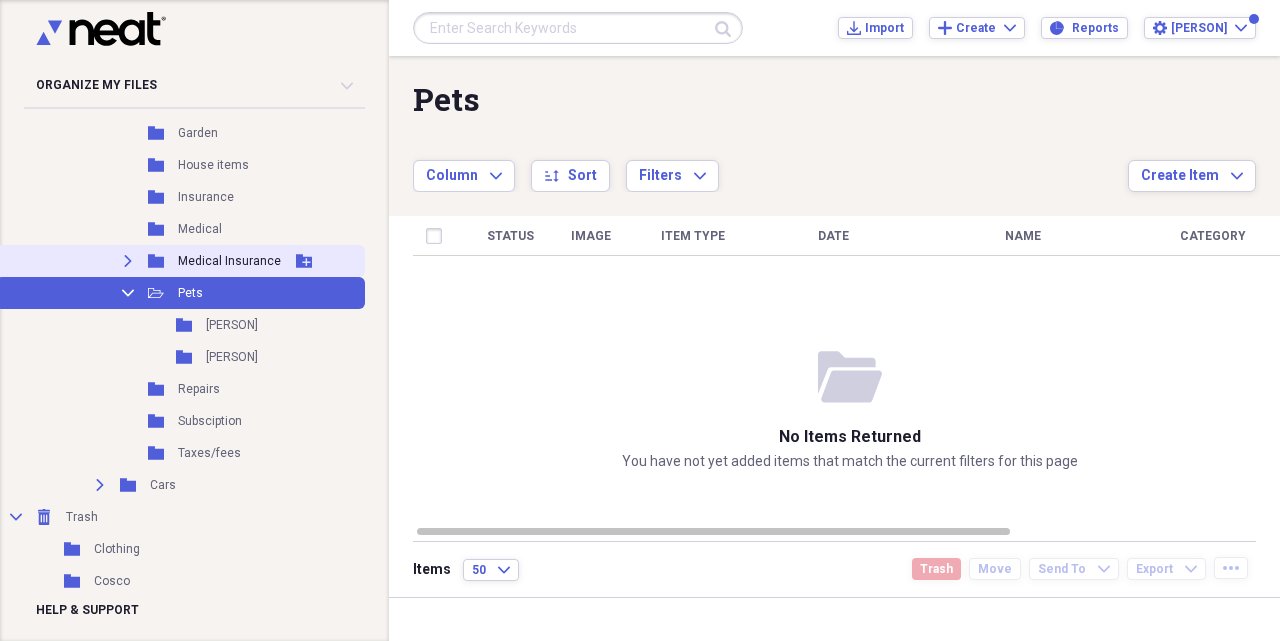 click on "Medical Insurance" at bounding box center (229, 261) 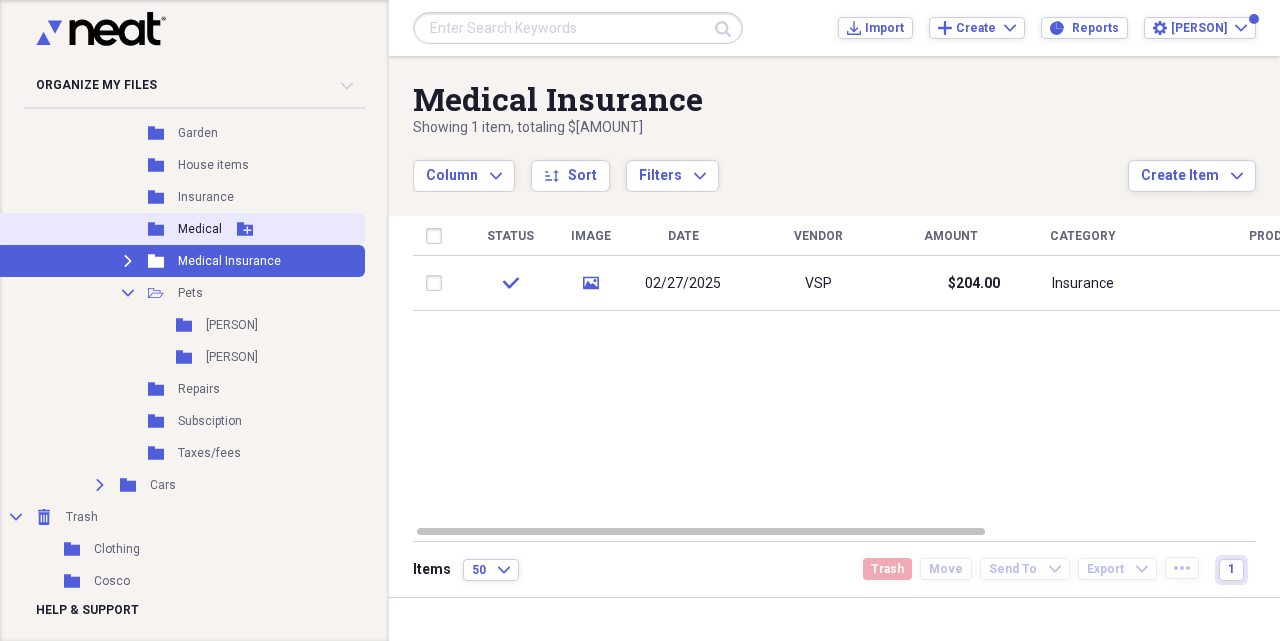 click on "Medical" at bounding box center (200, 229) 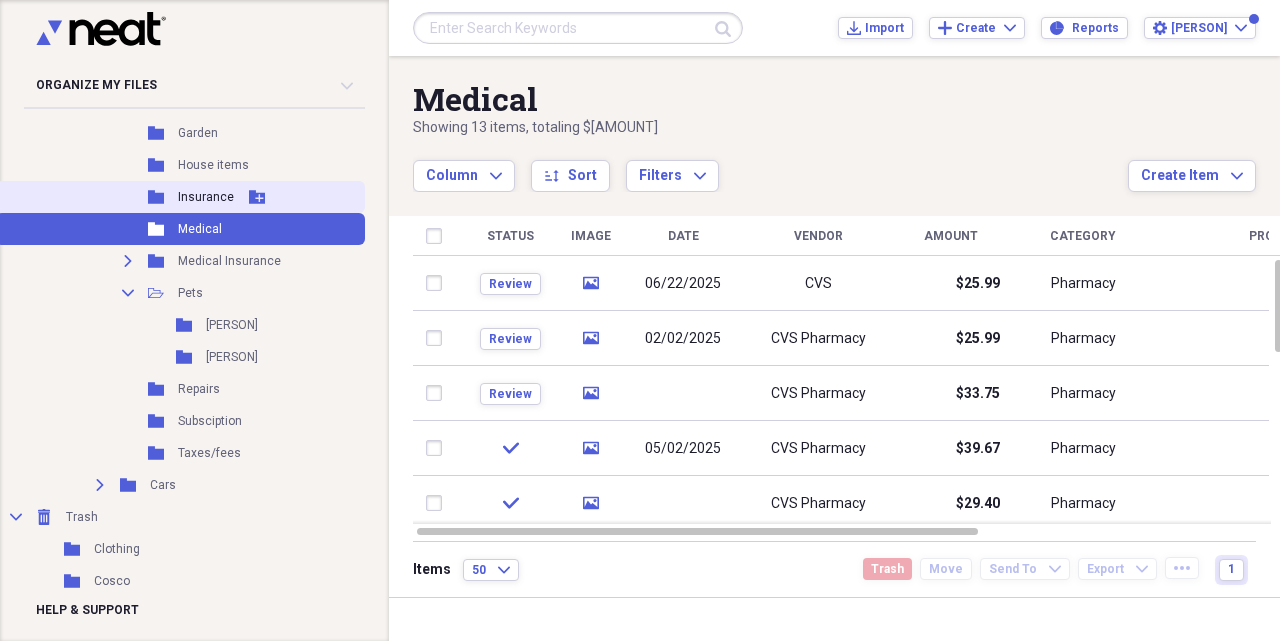 click on "Insurance" at bounding box center [206, 197] 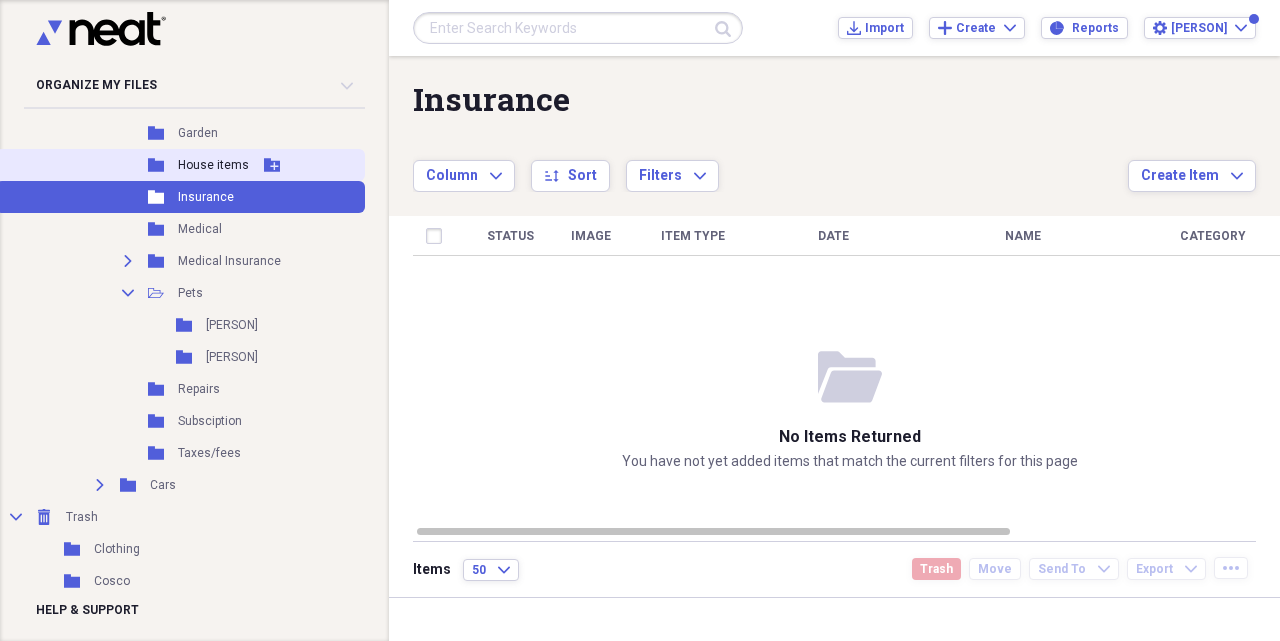 click on "House items" at bounding box center (213, 165) 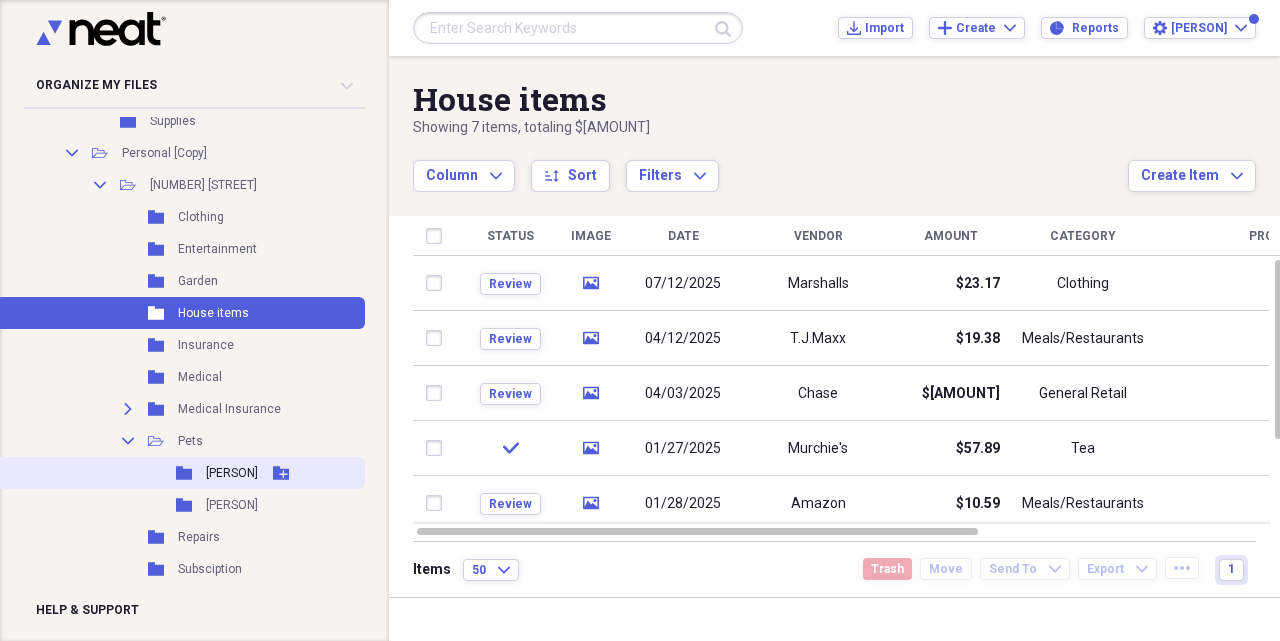 scroll, scrollTop: 1840, scrollLeft: 0, axis: vertical 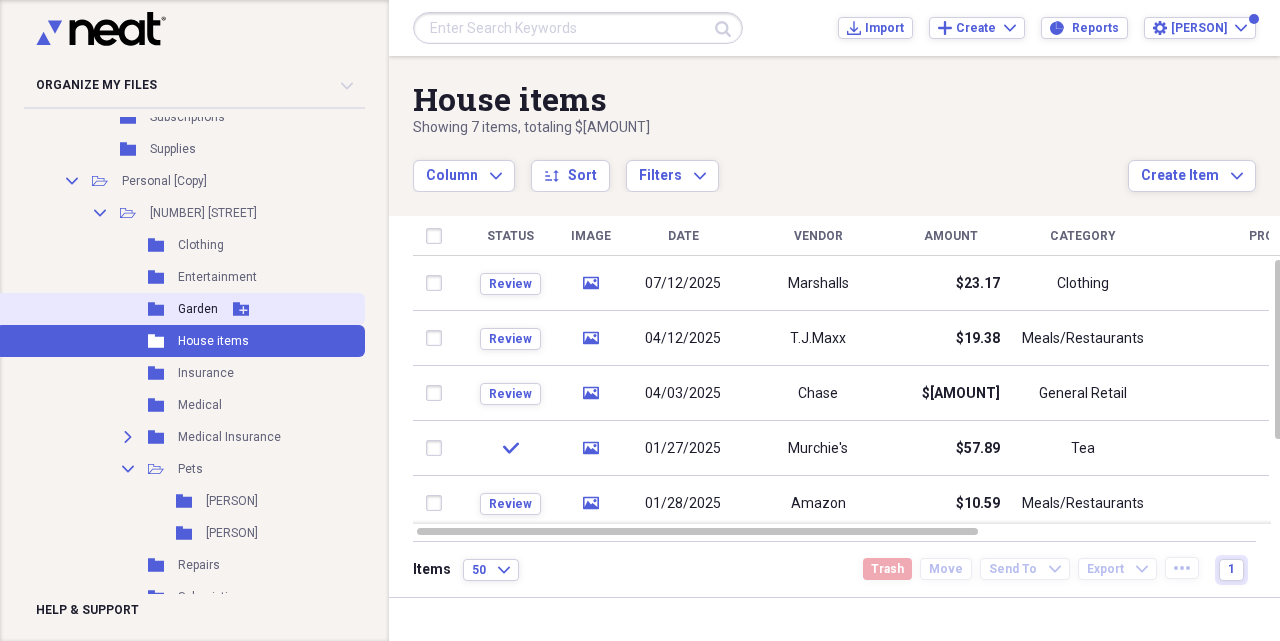 click on "Garden" at bounding box center (198, 309) 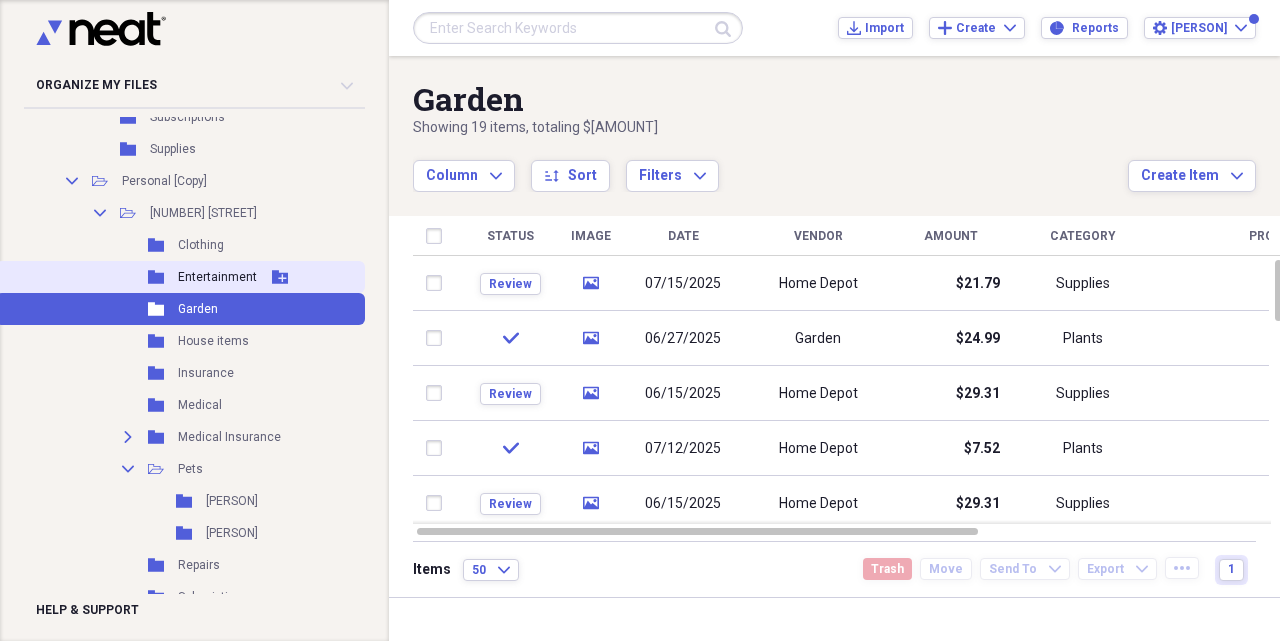 click on "Entertainment" at bounding box center (217, 277) 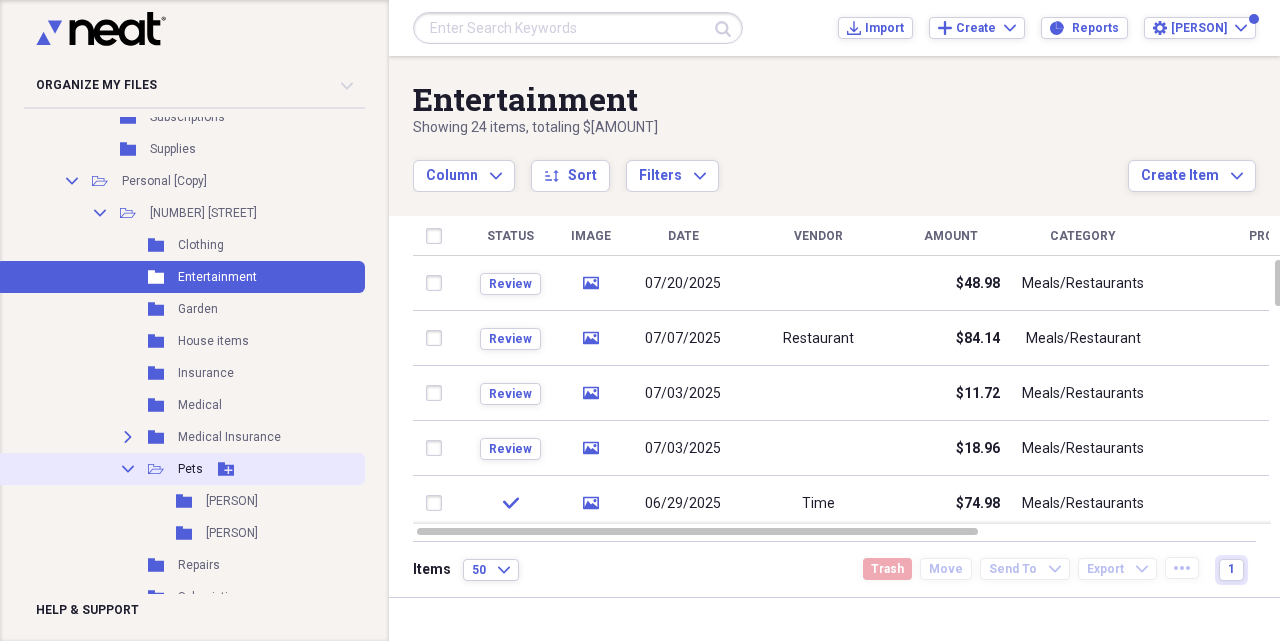 click on "Open Folder" 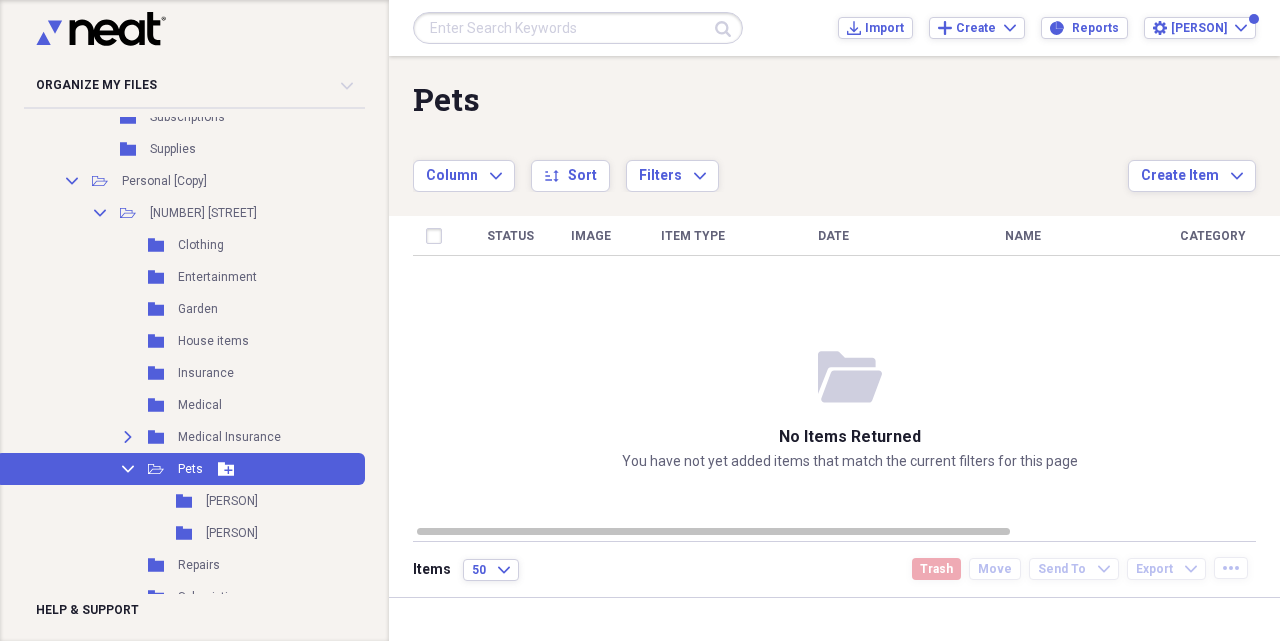 click on "Add Folder" at bounding box center (226, 469) 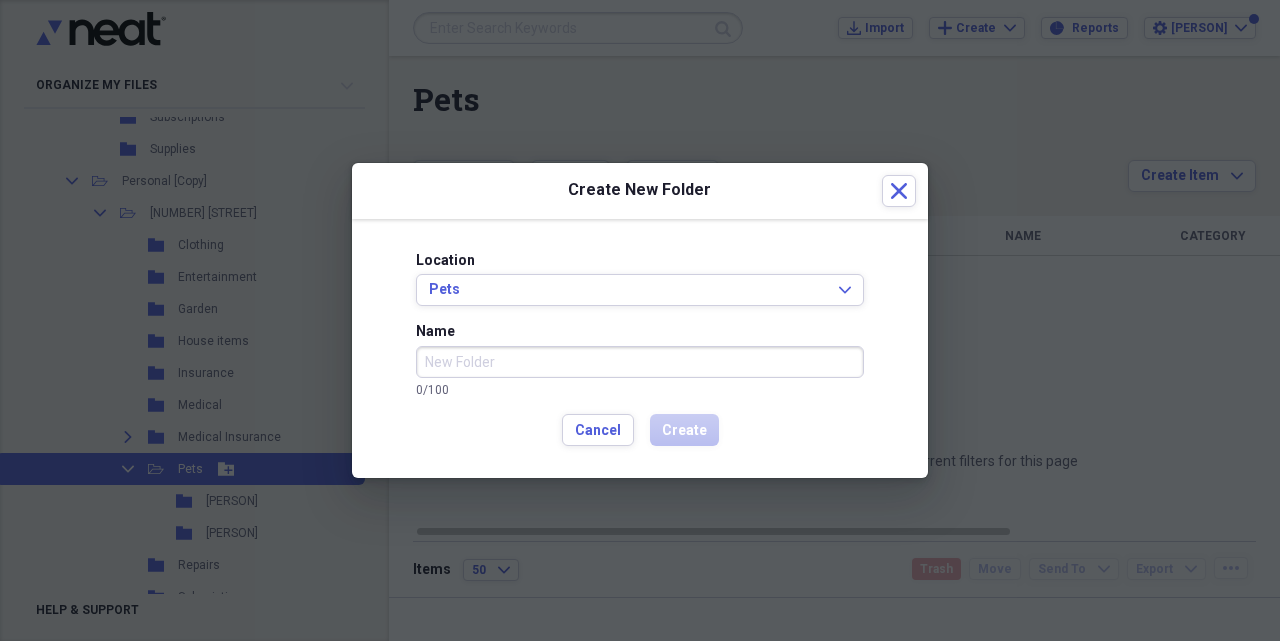 click on "Name" at bounding box center (640, 362) 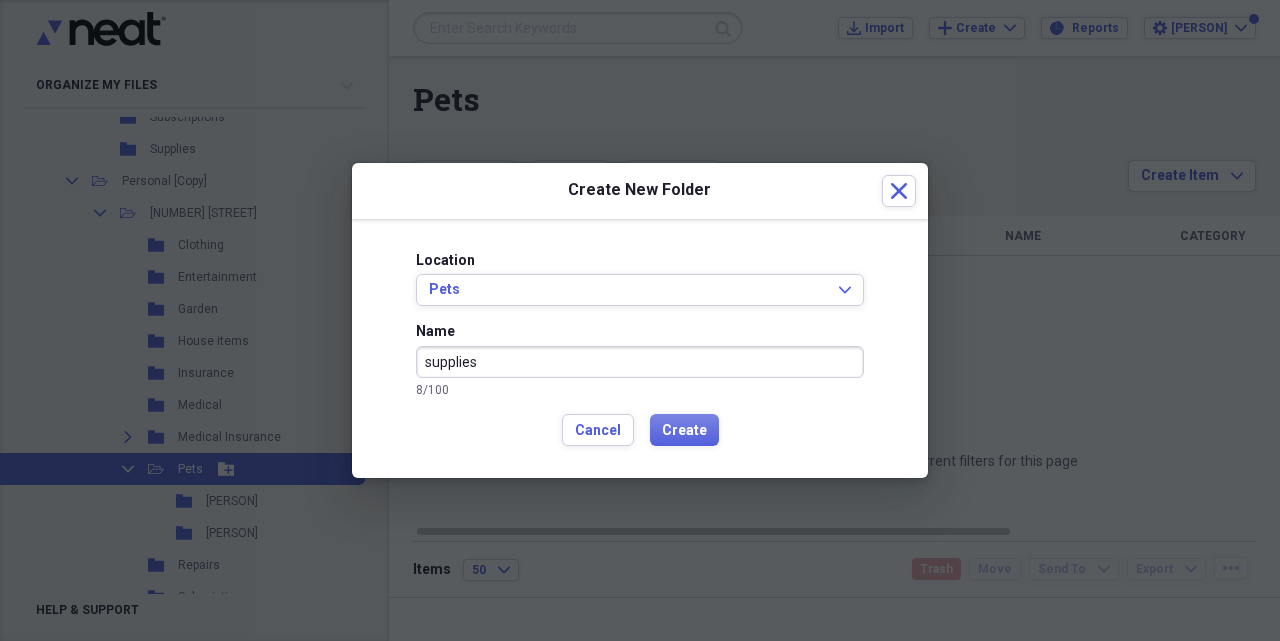 drag, startPoint x: 435, startPoint y: 362, endPoint x: 424, endPoint y: 363, distance: 11.045361 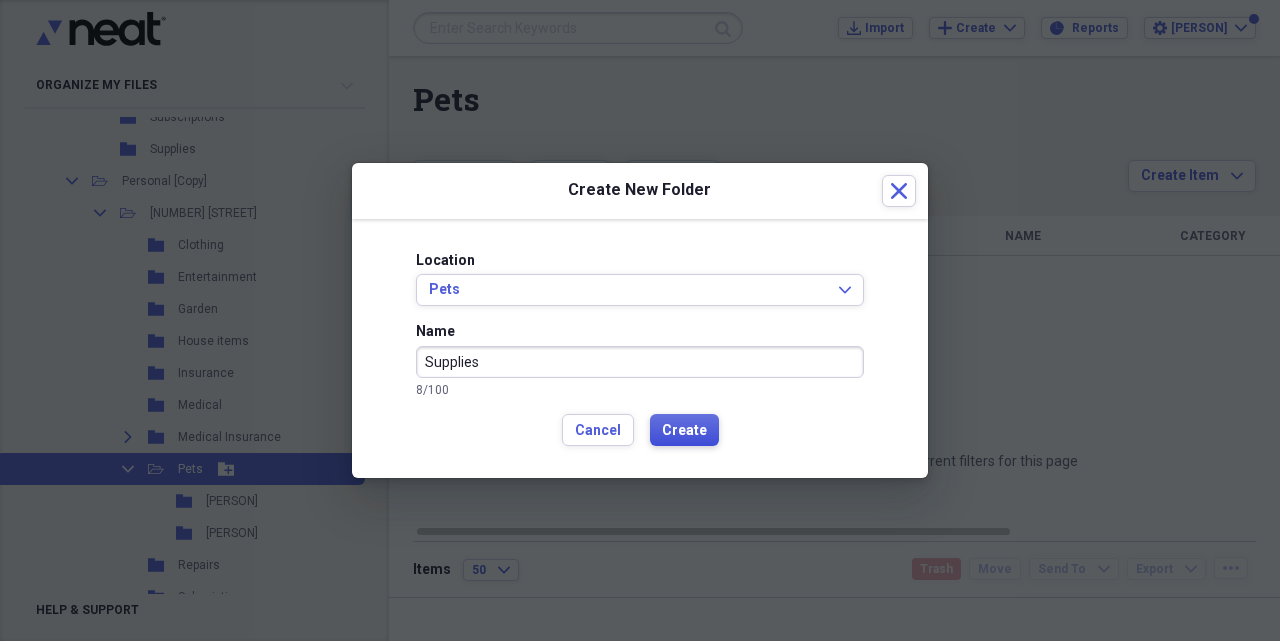 type on "Supplies" 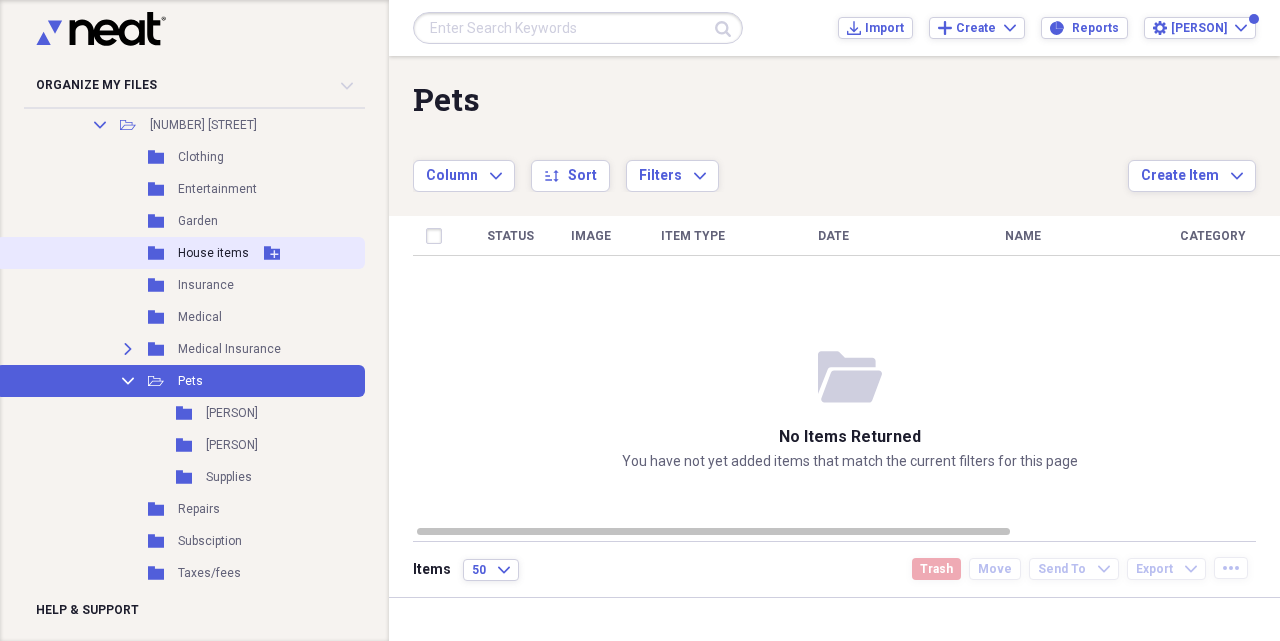 scroll, scrollTop: 1840, scrollLeft: 0, axis: vertical 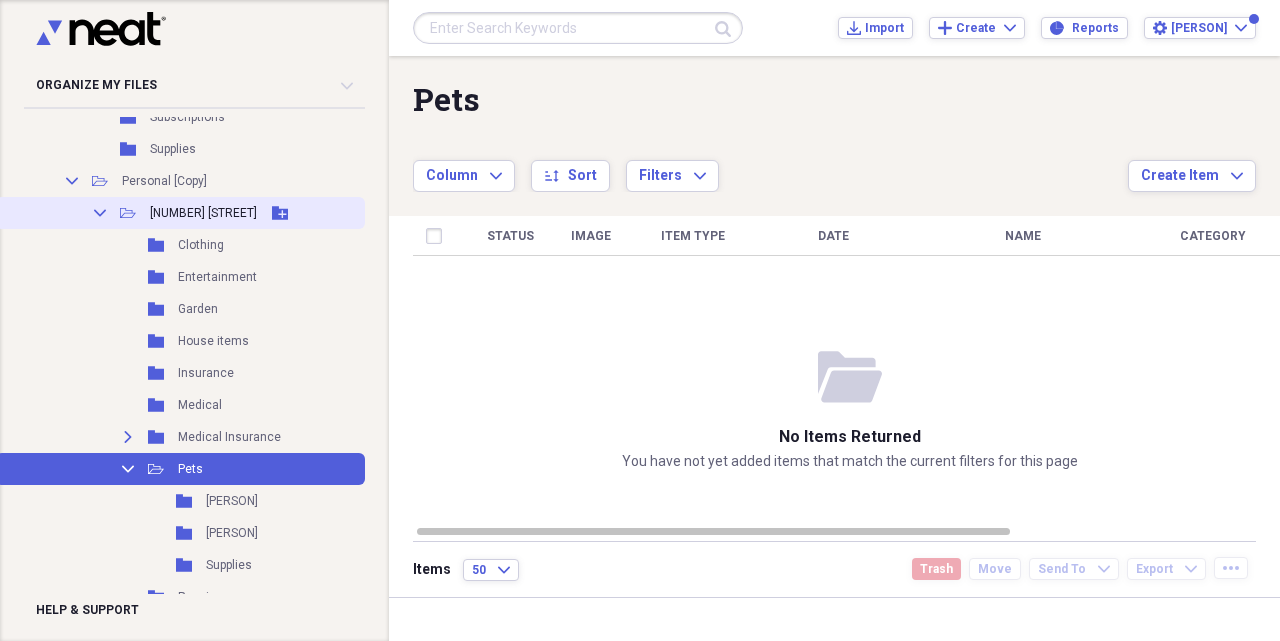 click on "[NUMBER] [STREET]" at bounding box center (203, 213) 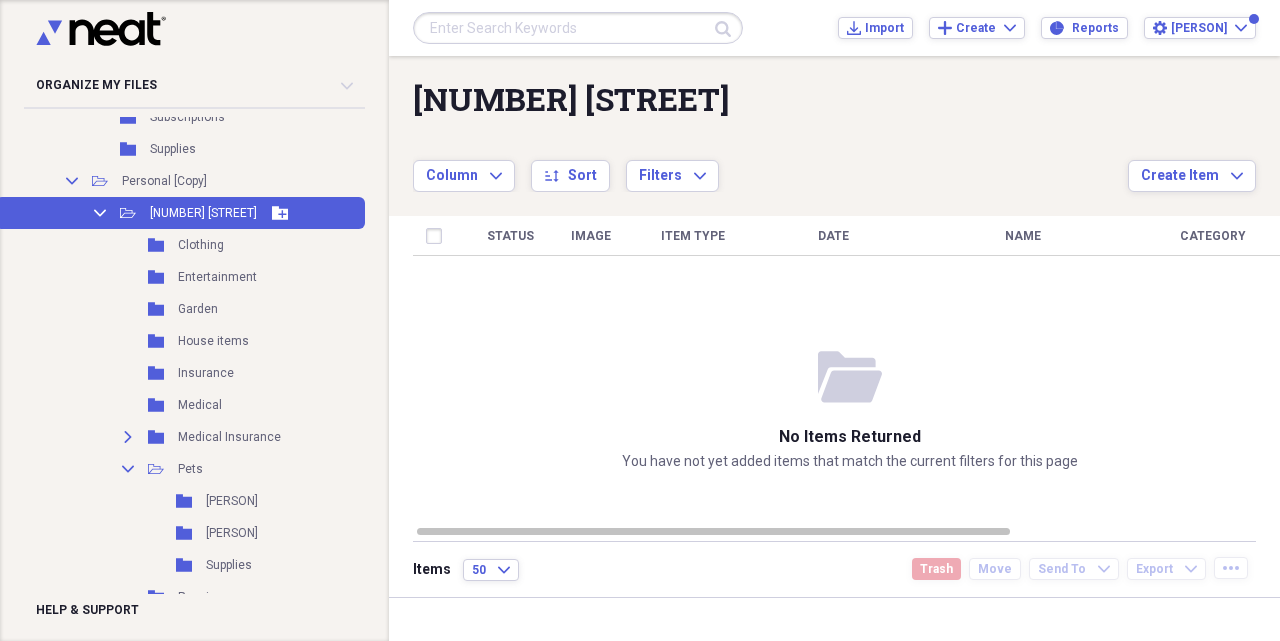 click 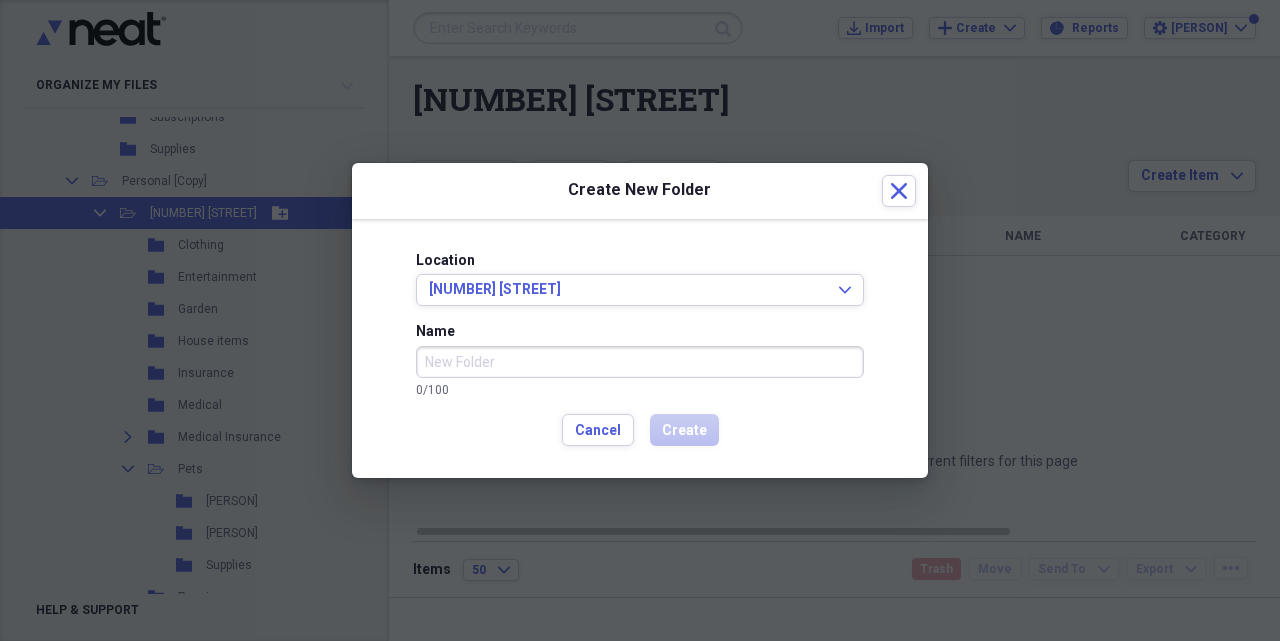 click on "Name" at bounding box center [640, 362] 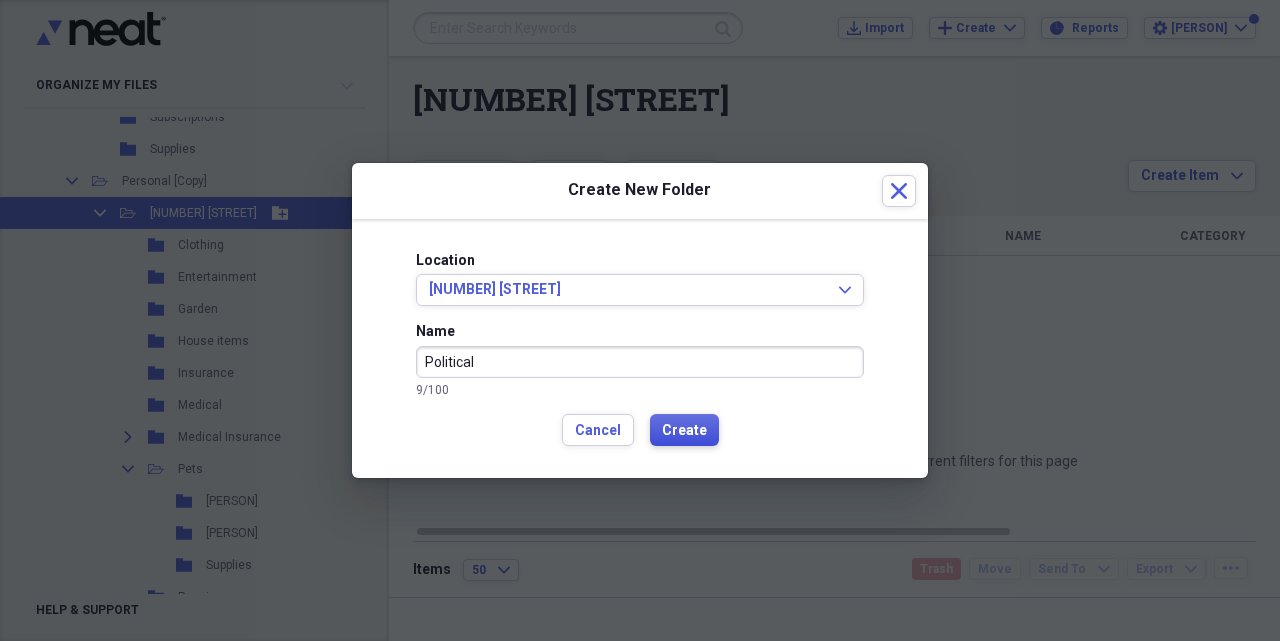type on "Political" 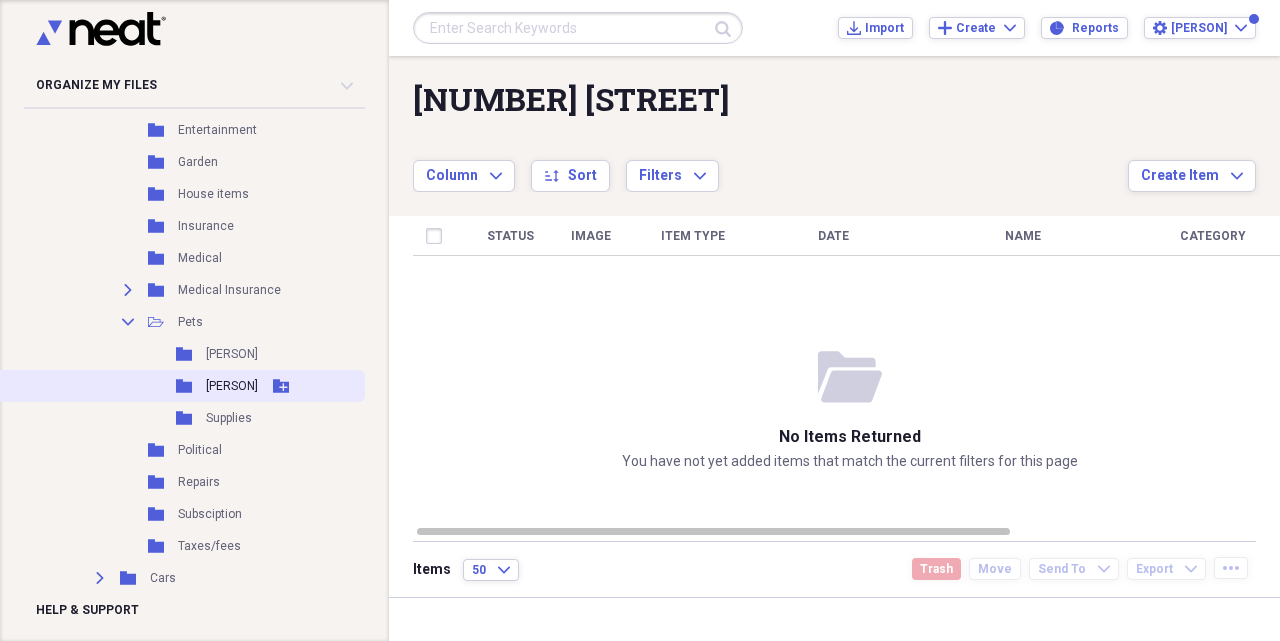 scroll, scrollTop: 2016, scrollLeft: 0, axis: vertical 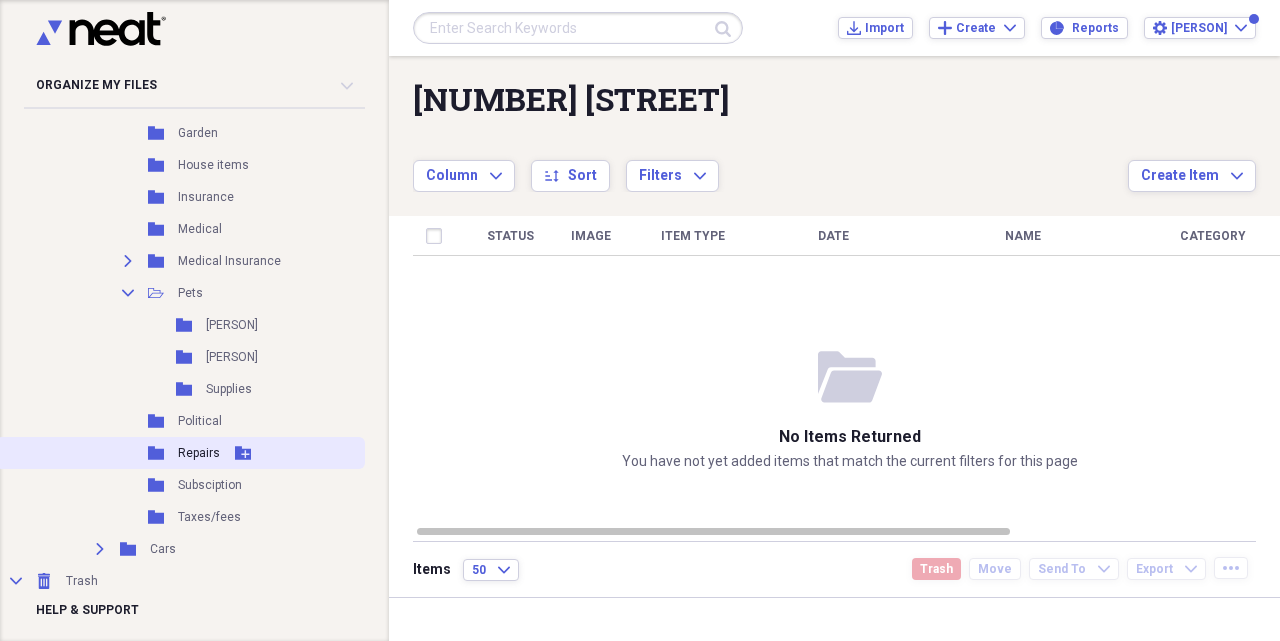 click 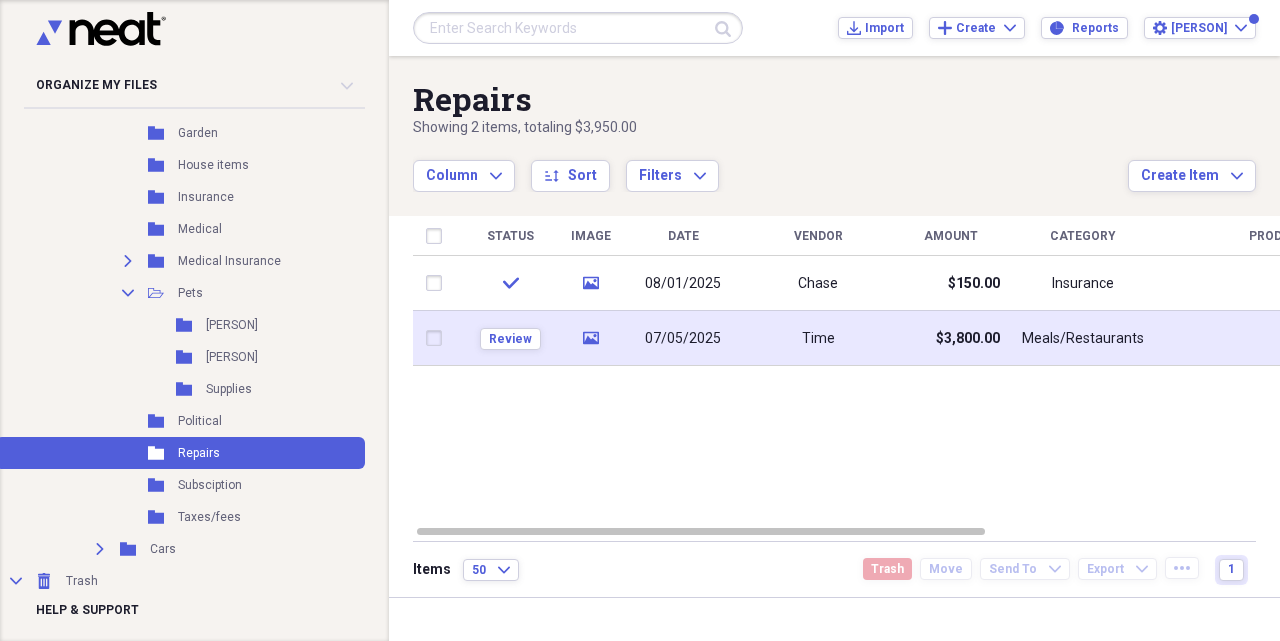 click on "media" 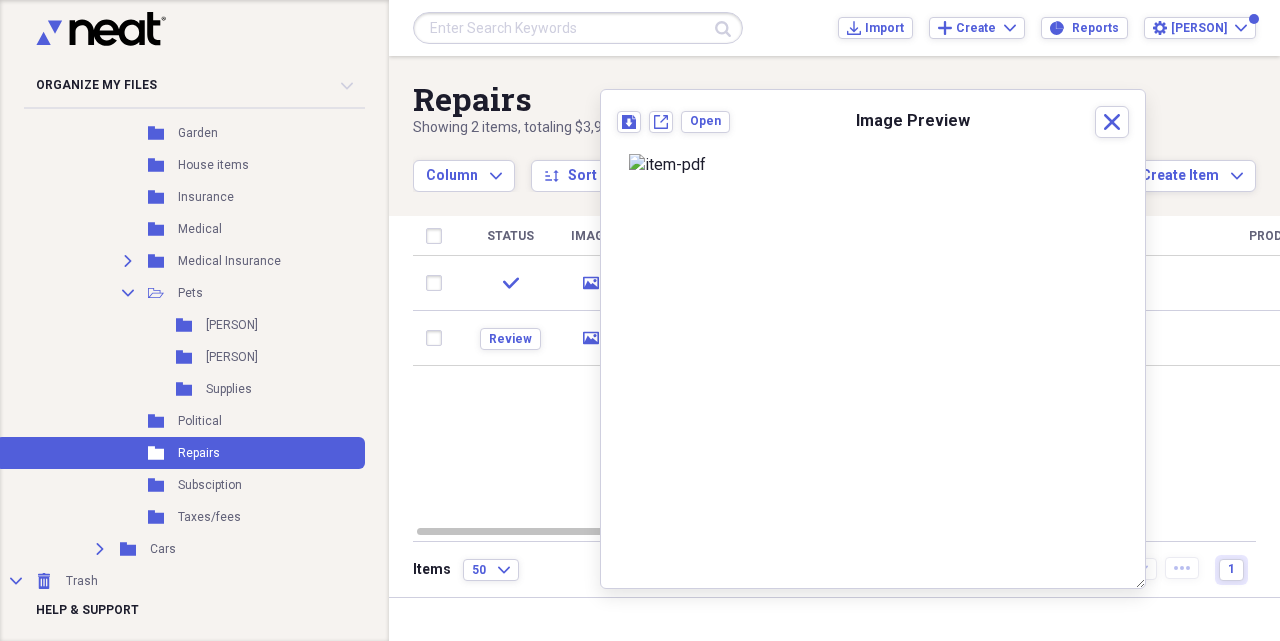 click on "Status Image Date Vendor Amount Category Product Source Billable Reimbursable check media [DATE] Chase $[AMOUNT] Insurance Scan Review media [DATE] Time $[AMOUNT] Meals/Restaurants Scan" at bounding box center (849, 370) 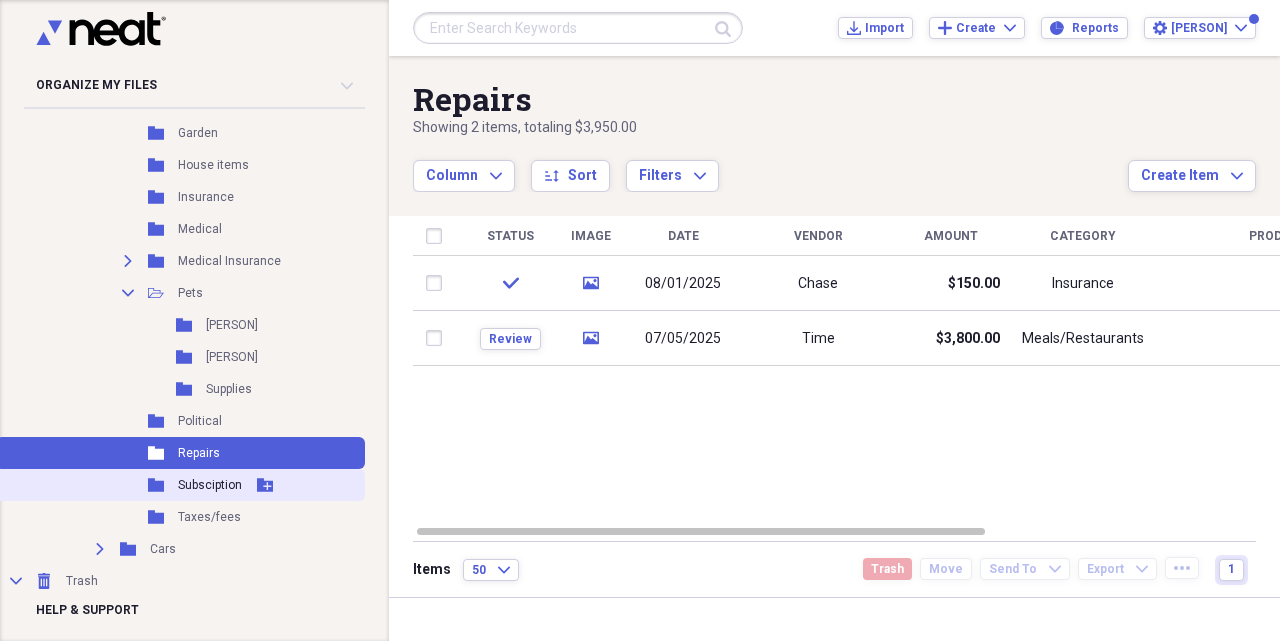click on "Subsciption" at bounding box center [210, 485] 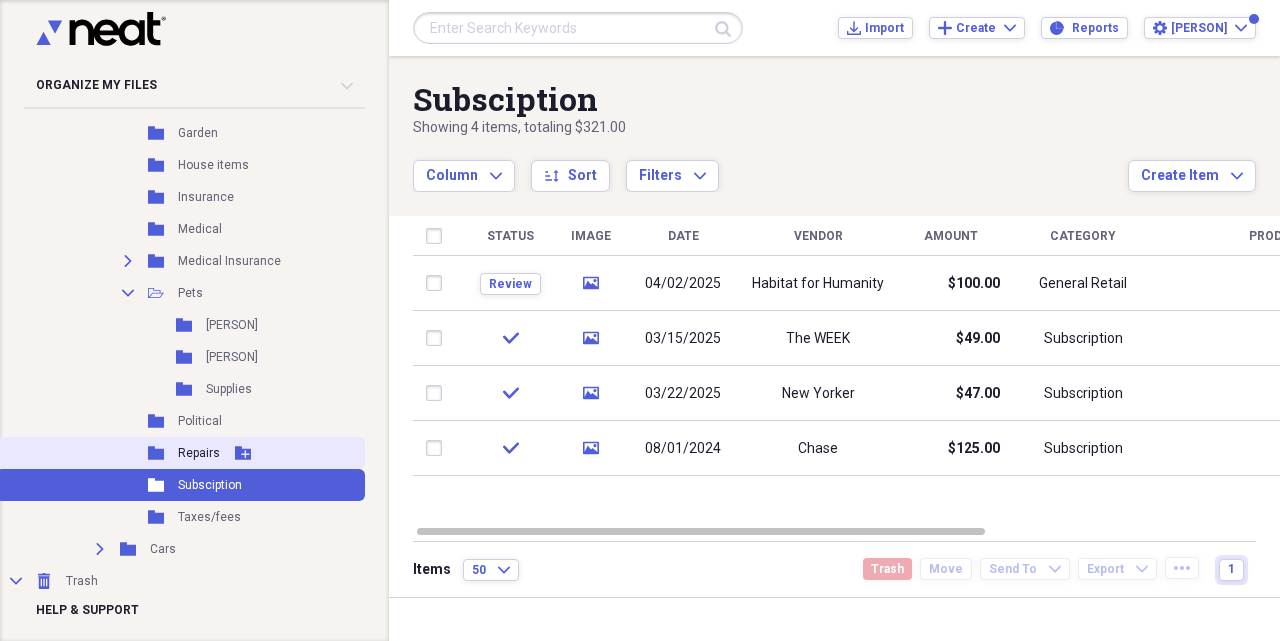 click on "Folder Repairs Add Folder" at bounding box center [180, 453] 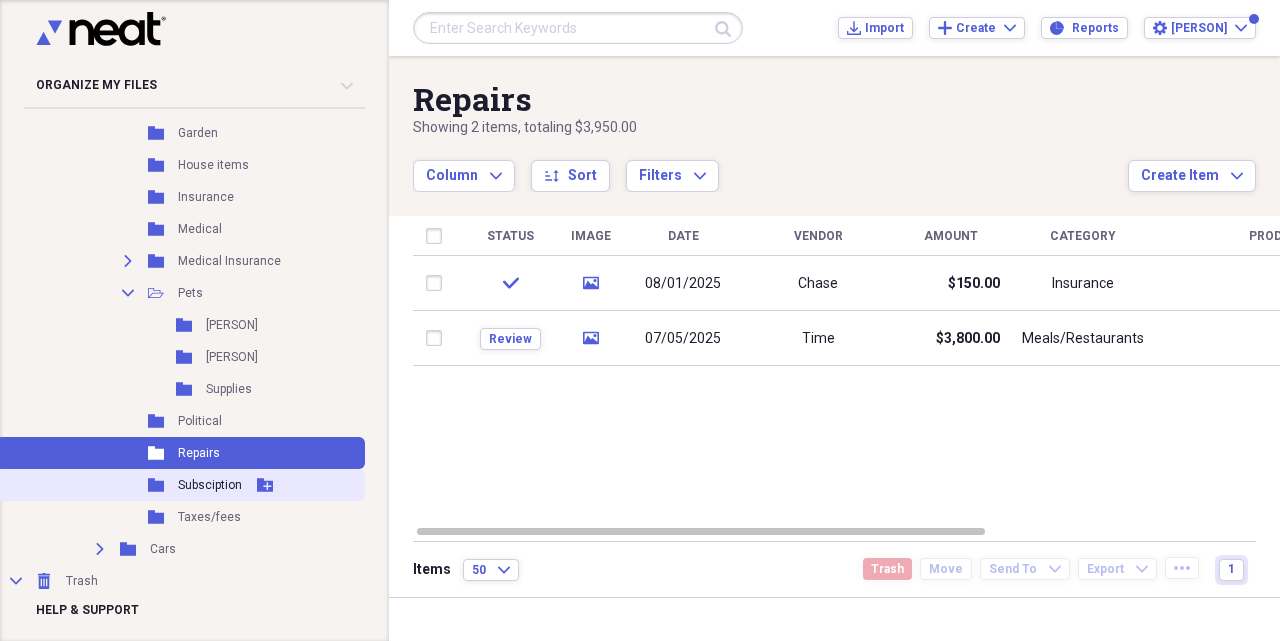 click on "Folder Subsciption Add Folder" at bounding box center (180, 485) 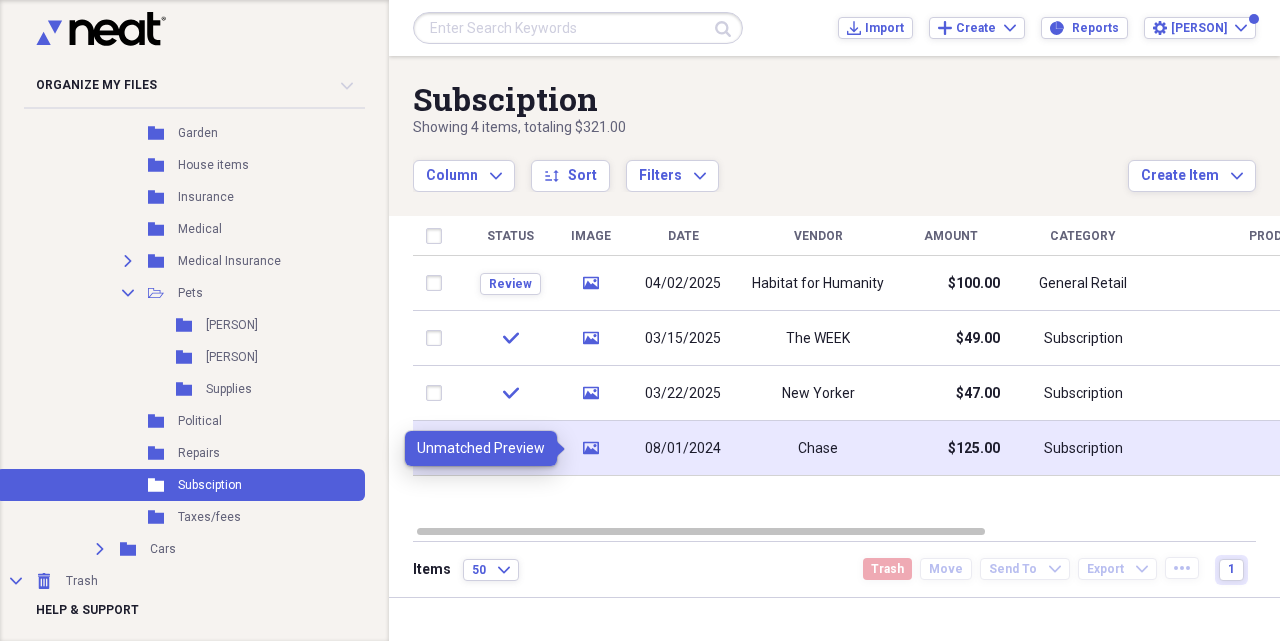 click on "media" 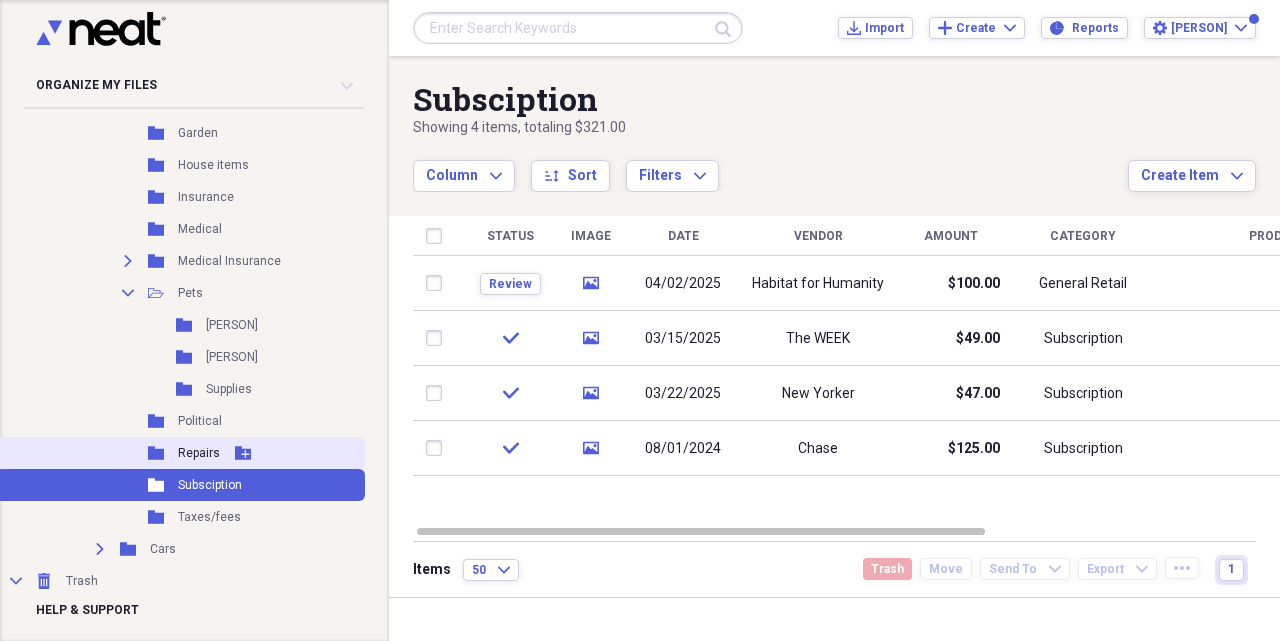 click on "Repairs" at bounding box center (199, 453) 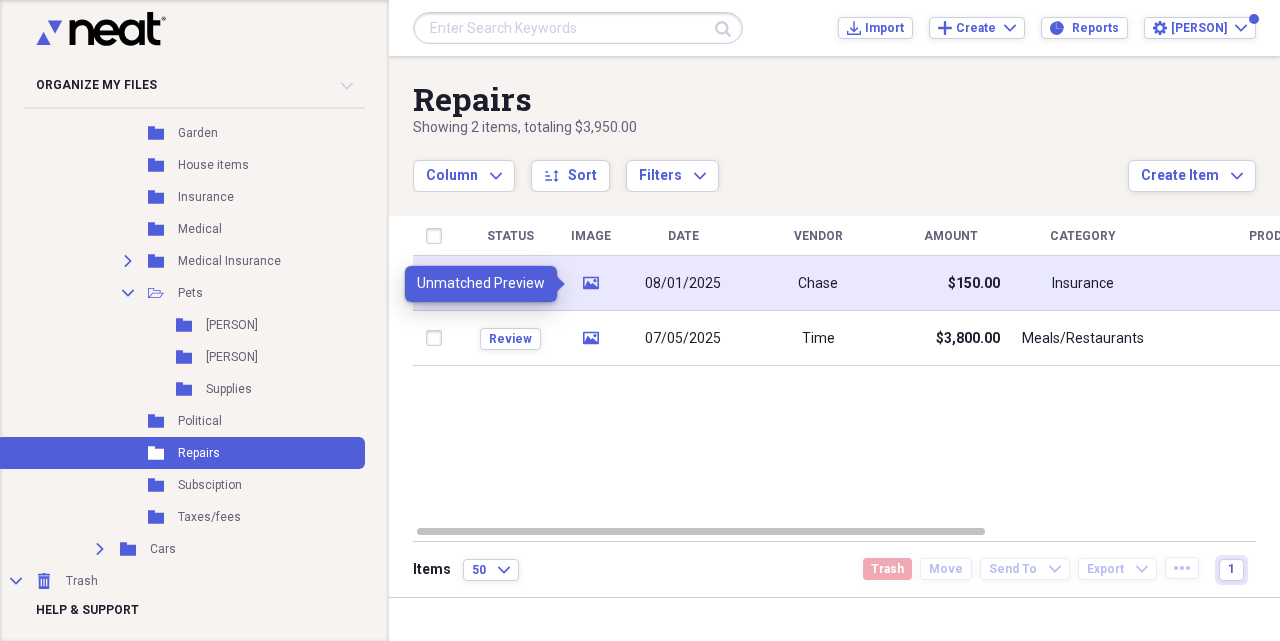 click 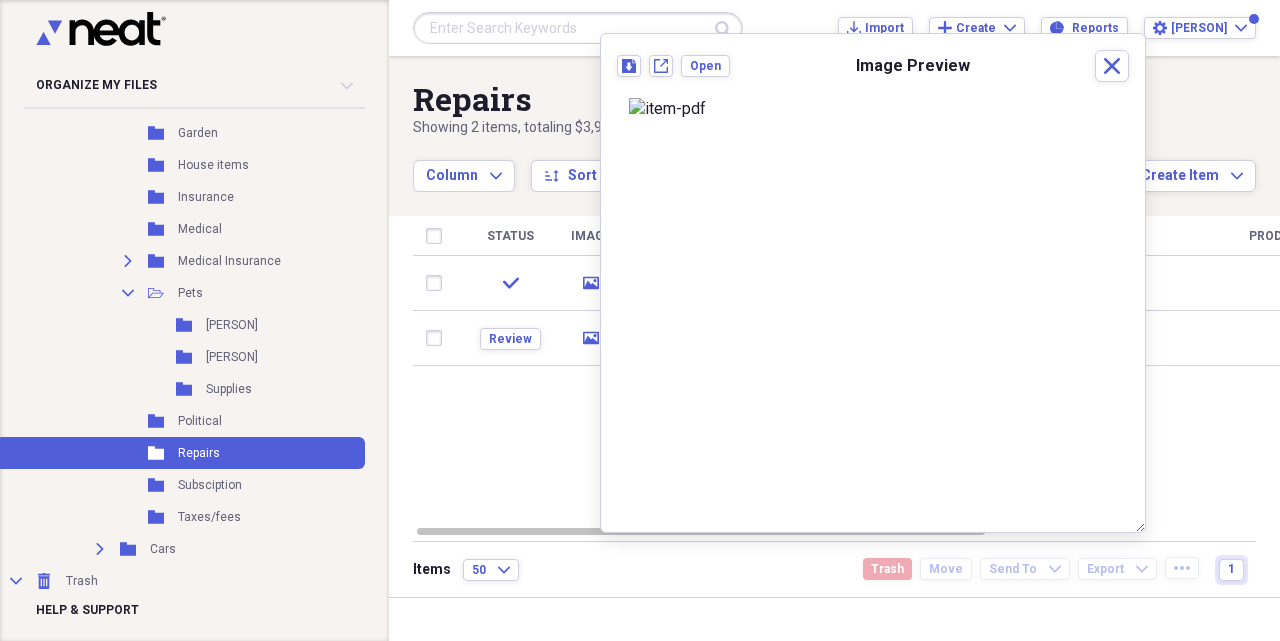 scroll, scrollTop: 116, scrollLeft: 0, axis: vertical 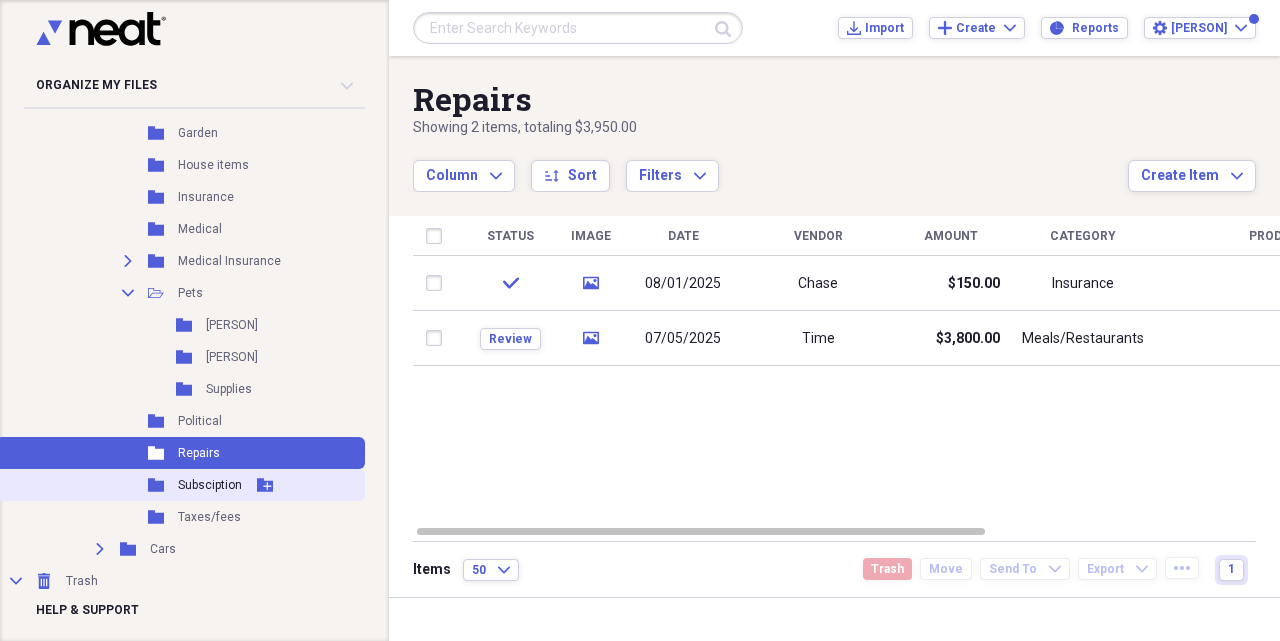 click on "Subsciption" at bounding box center (210, 485) 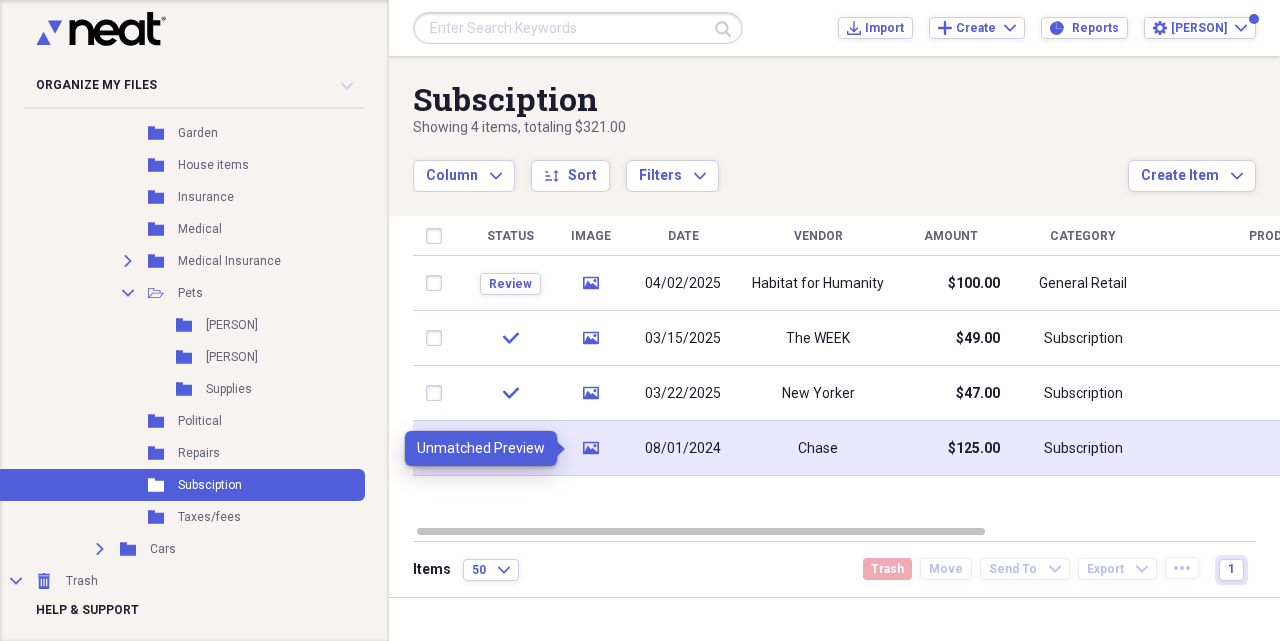 click 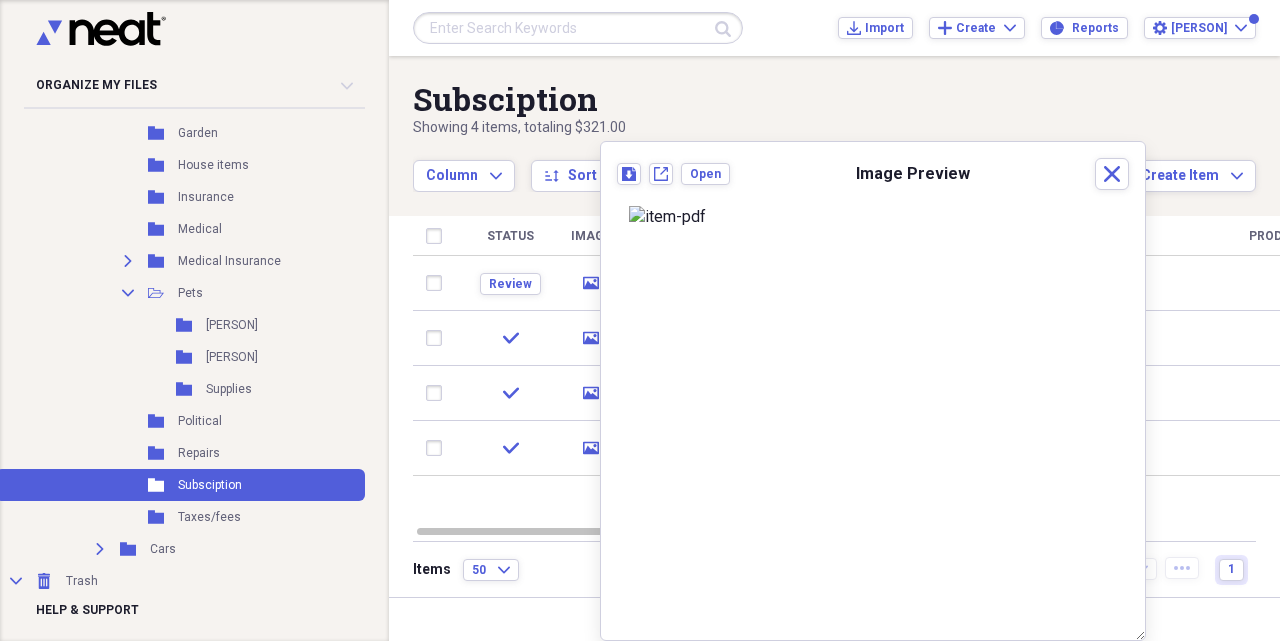 scroll, scrollTop: 116, scrollLeft: 0, axis: vertical 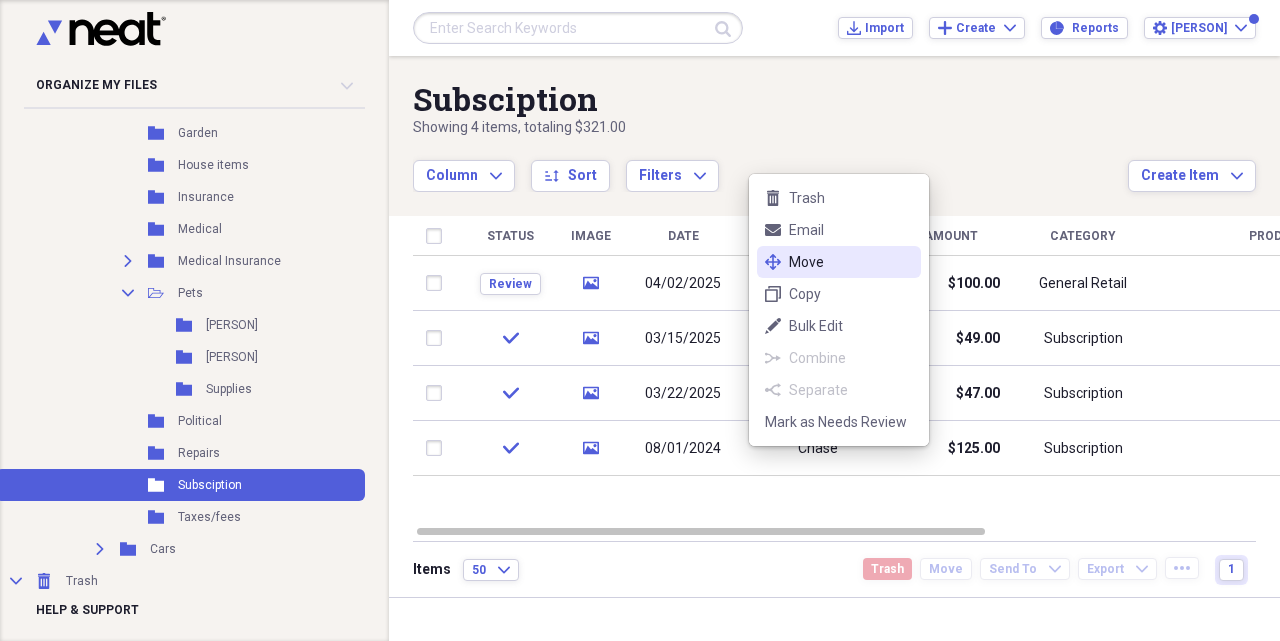 click on "Move" at bounding box center [851, 262] 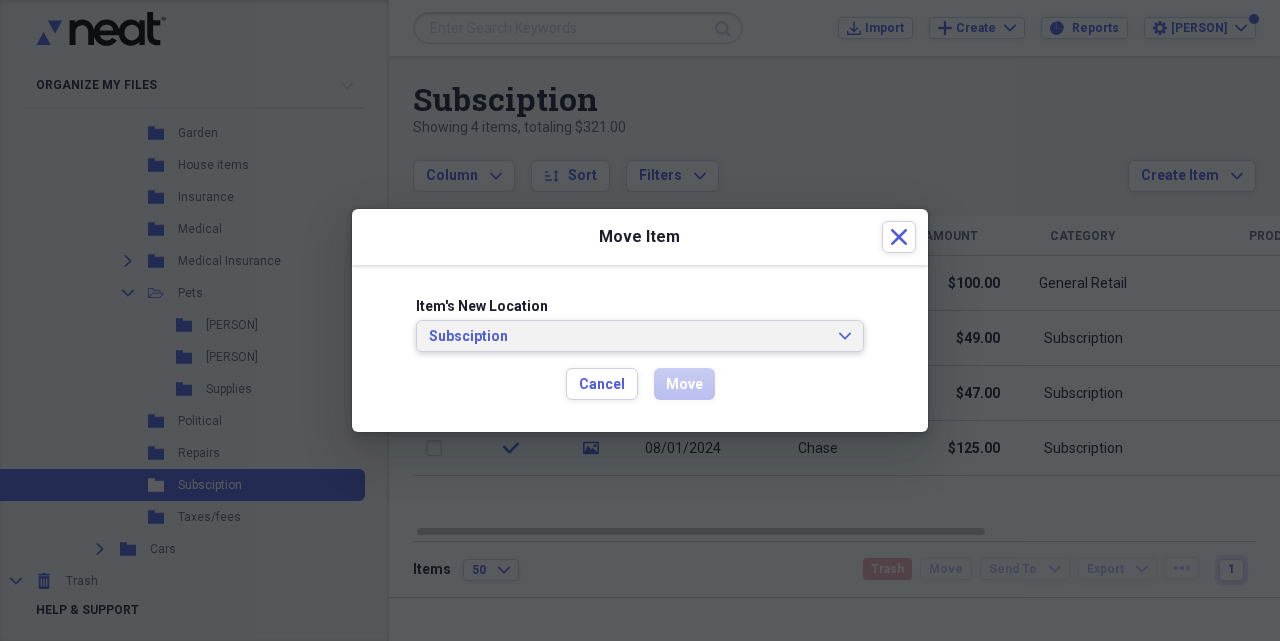 click 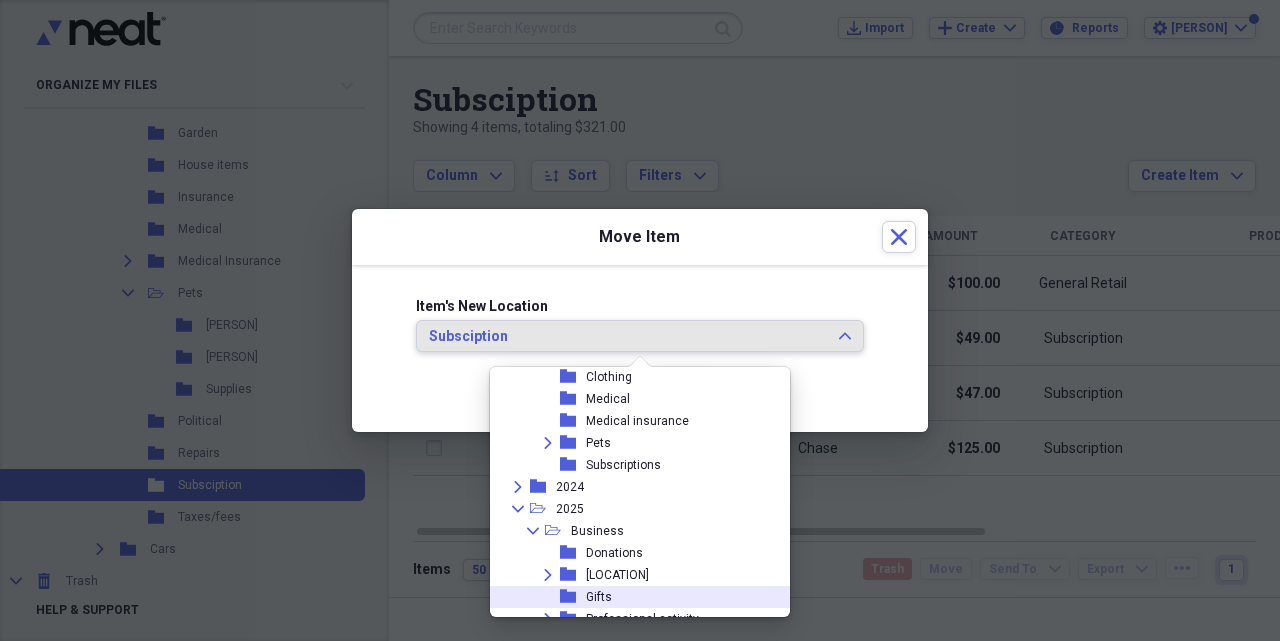 scroll, scrollTop: 207, scrollLeft: 0, axis: vertical 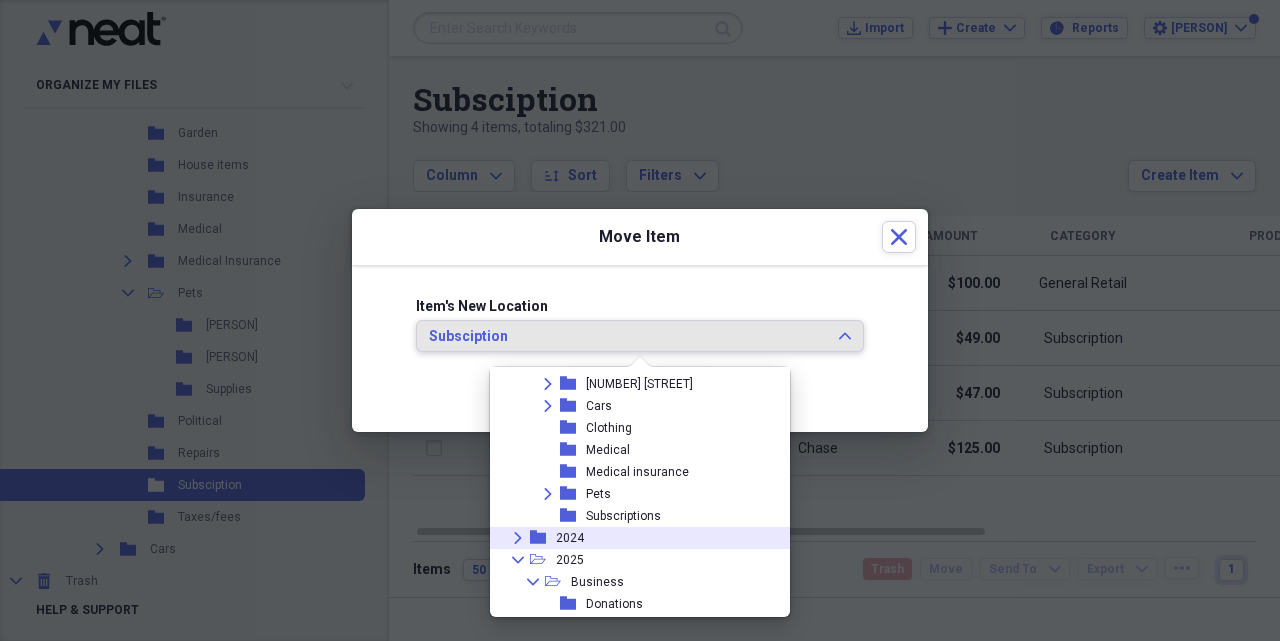 click on "Expand" 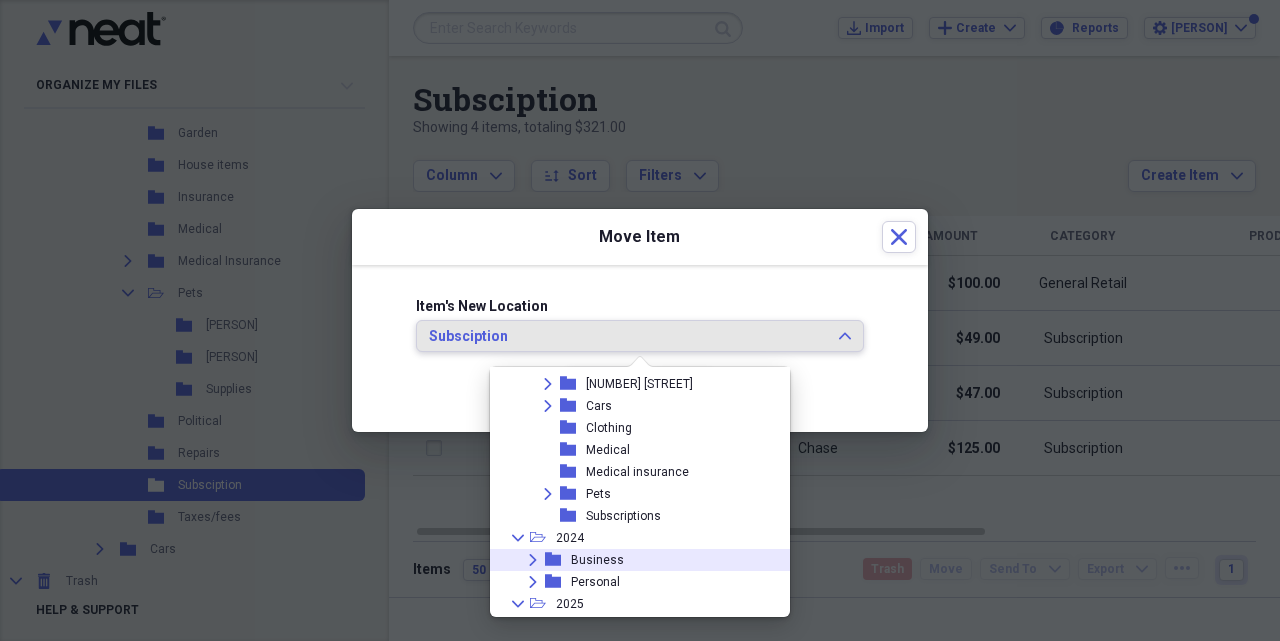 scroll, scrollTop: 297, scrollLeft: 0, axis: vertical 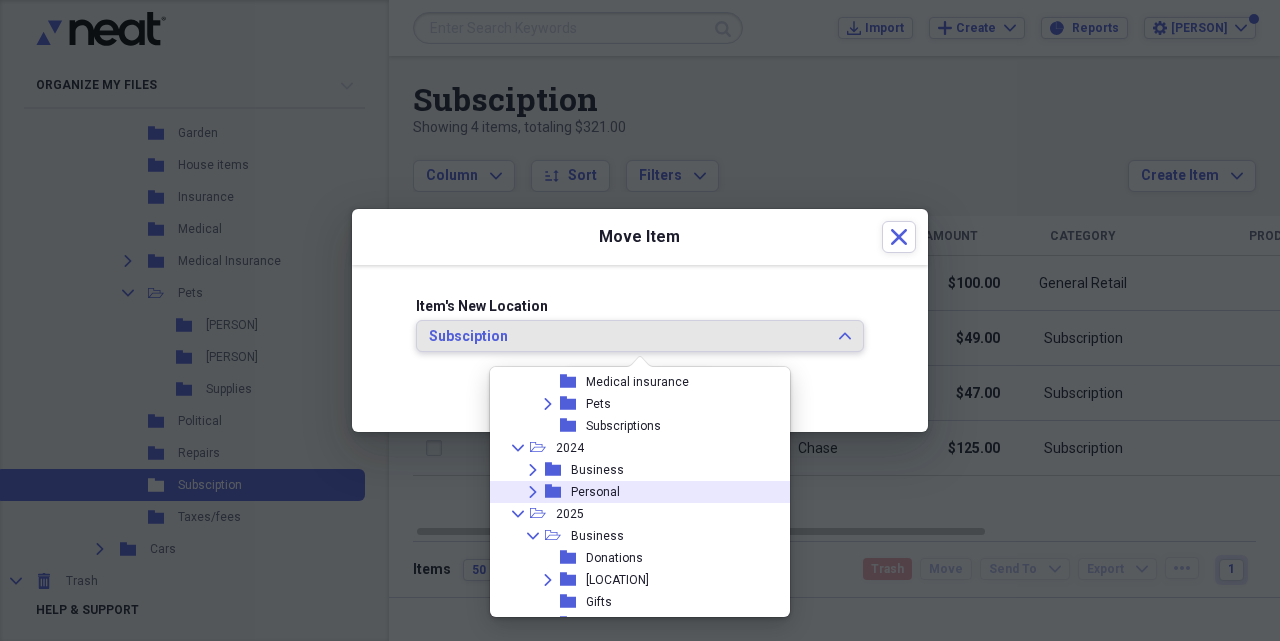 click on "Expand" 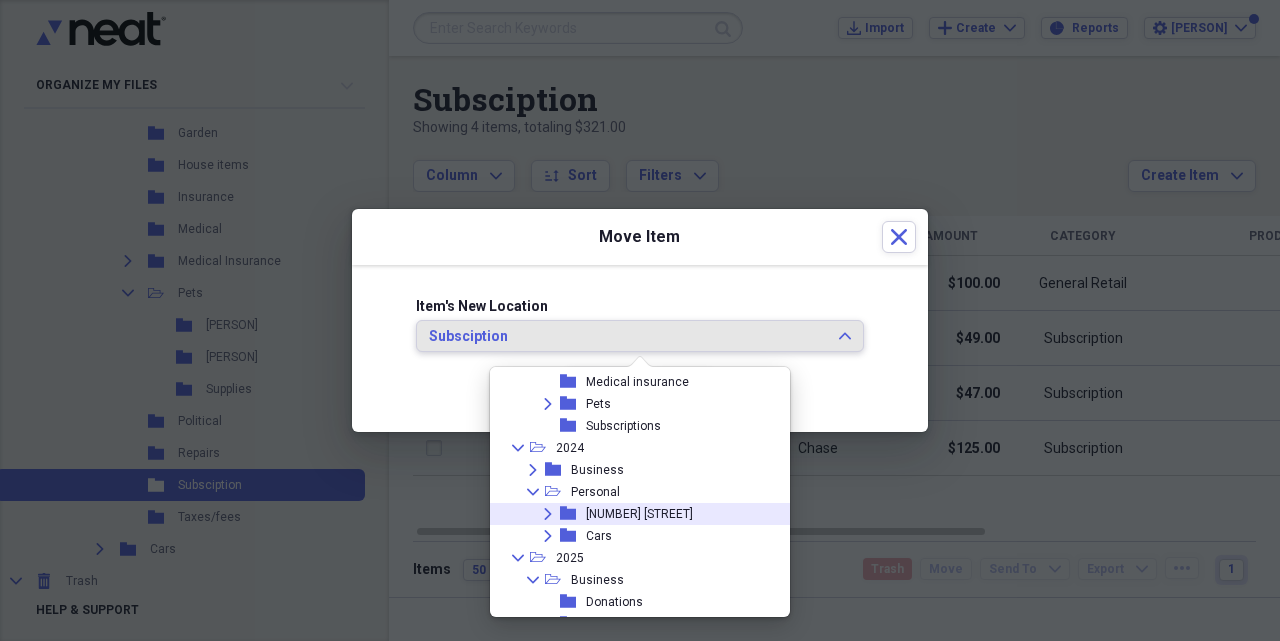 click on "Expand" 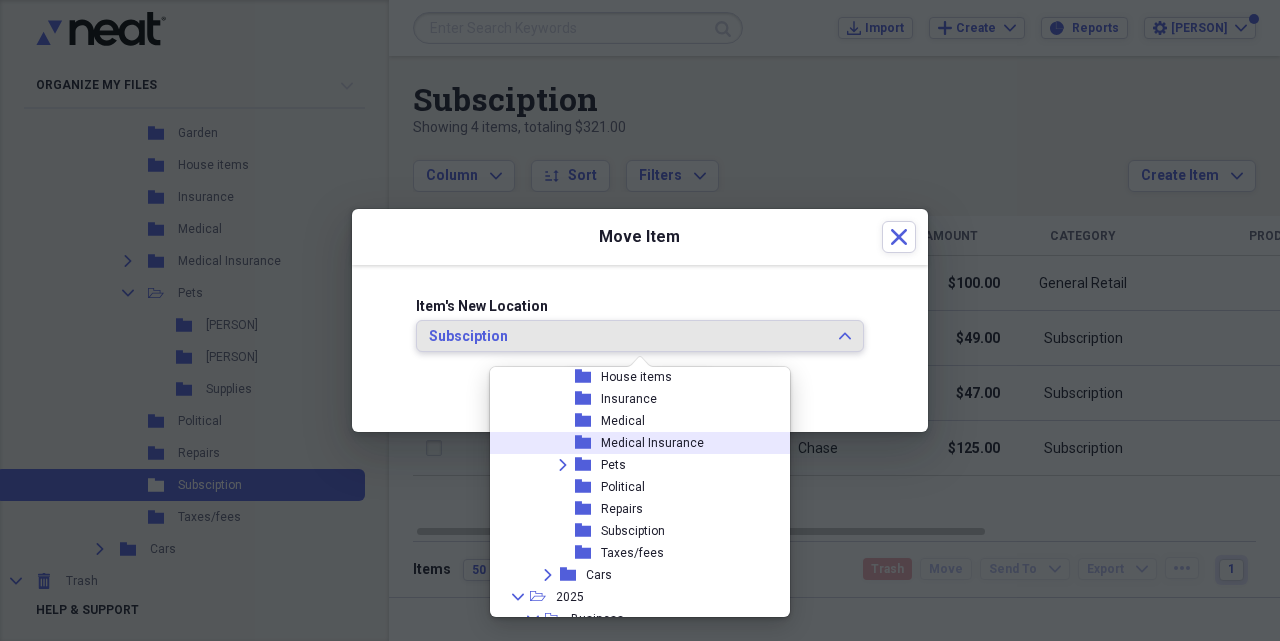 scroll, scrollTop: 529, scrollLeft: 0, axis: vertical 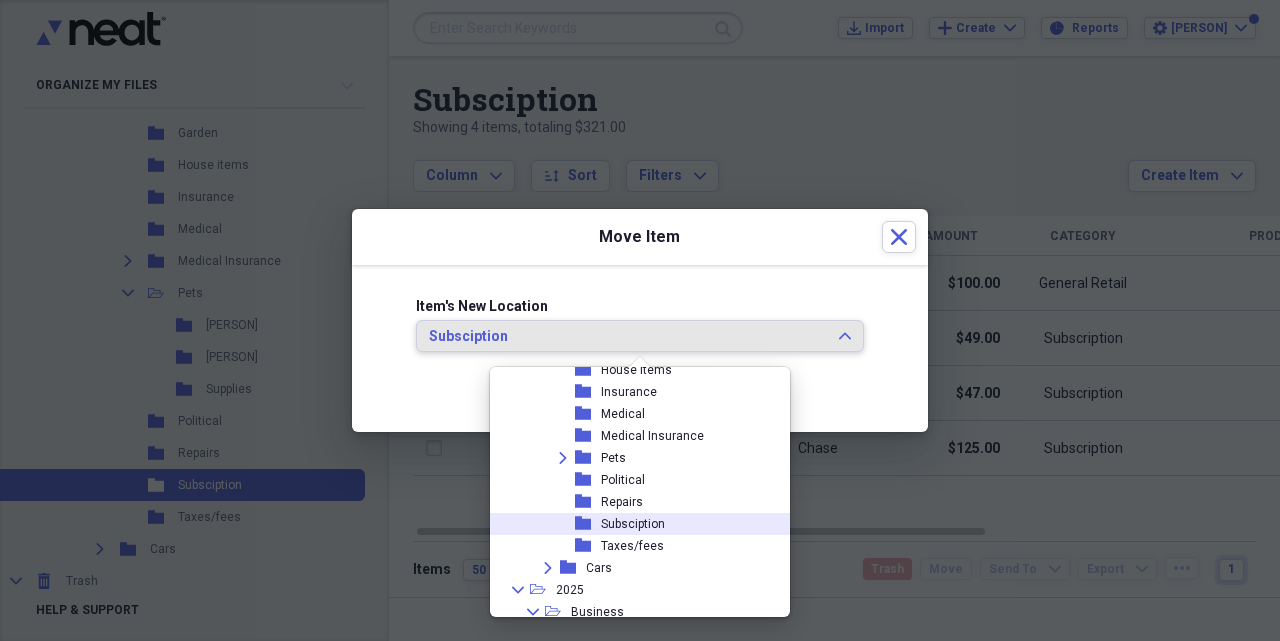 click on "Subsciption" at bounding box center [633, 524] 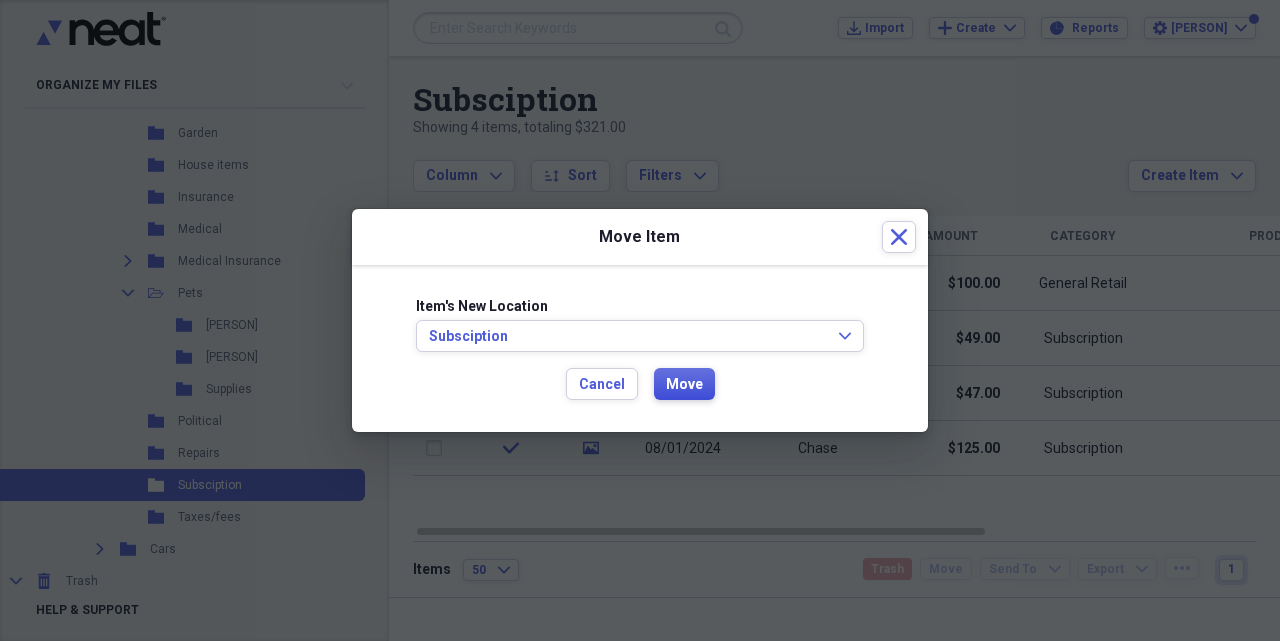 click on "Move" at bounding box center [684, 385] 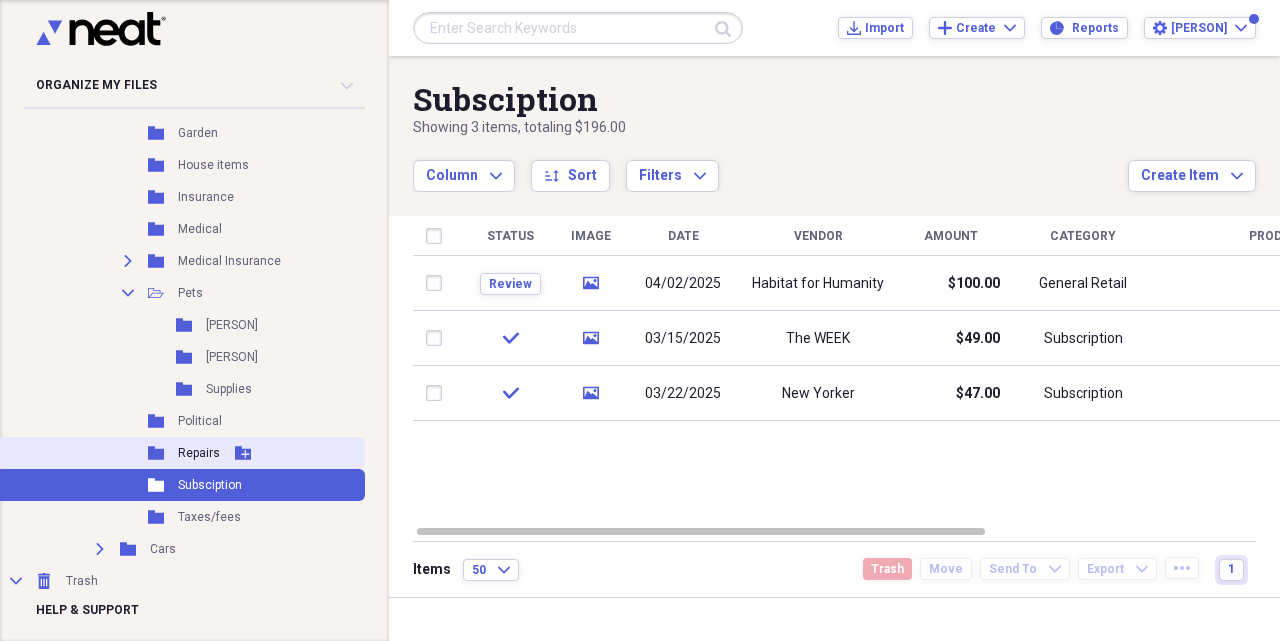 click on "Repairs" at bounding box center (199, 453) 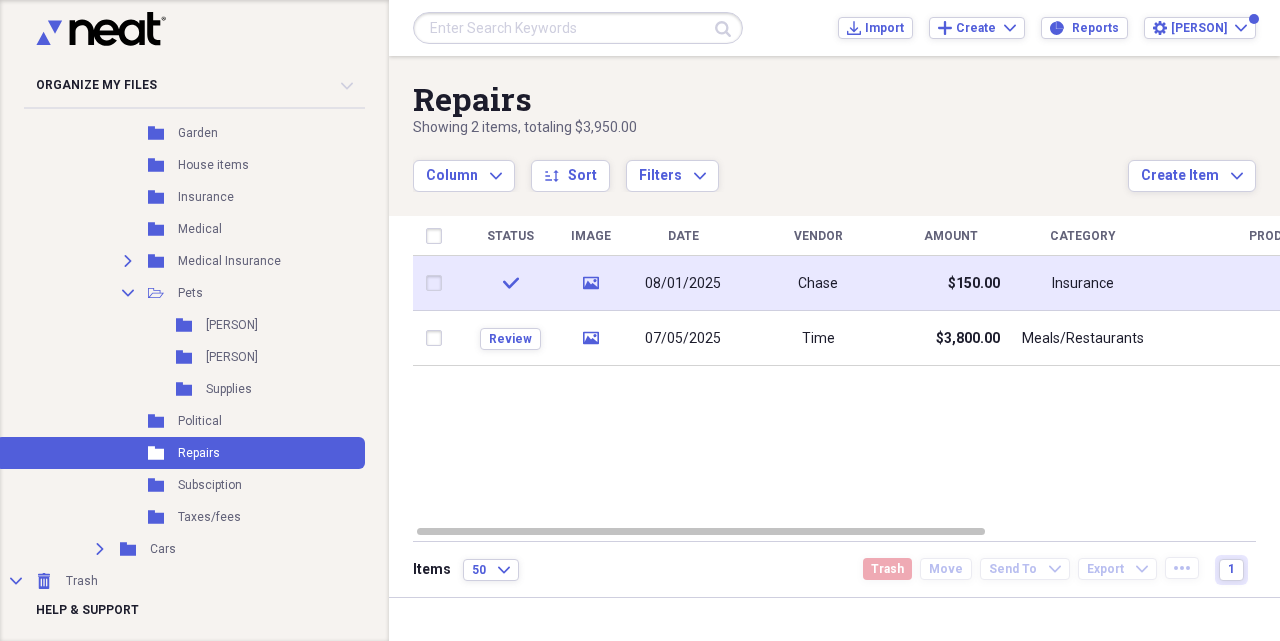 click on "Chase" at bounding box center [818, 283] 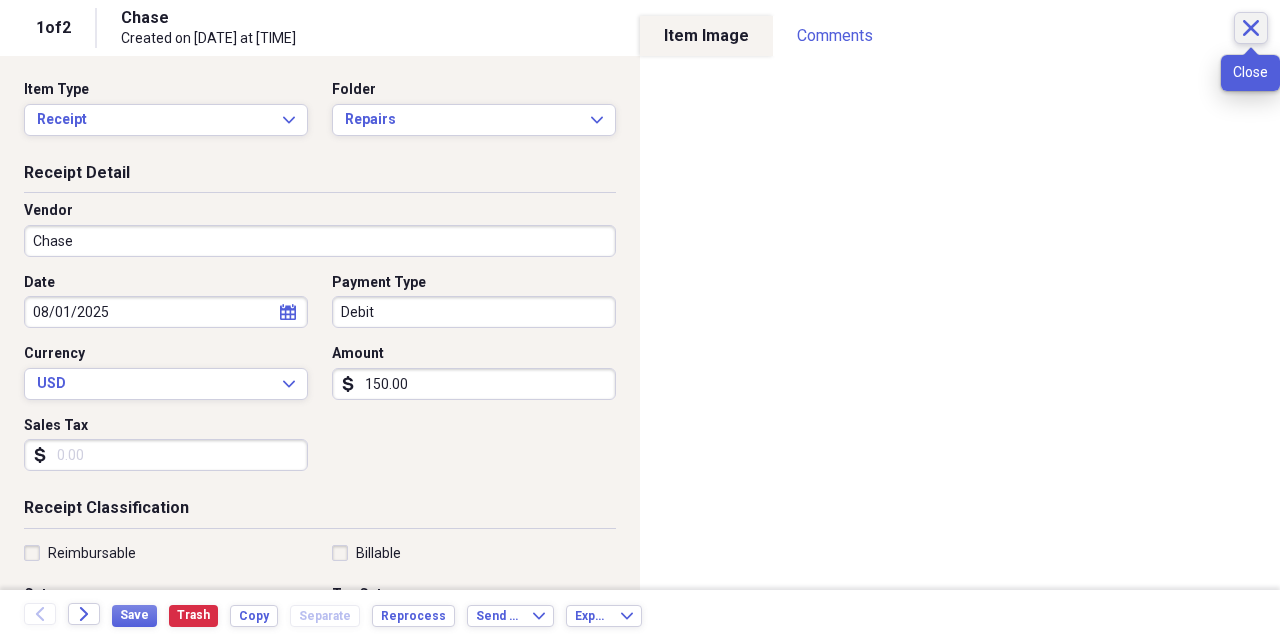 click 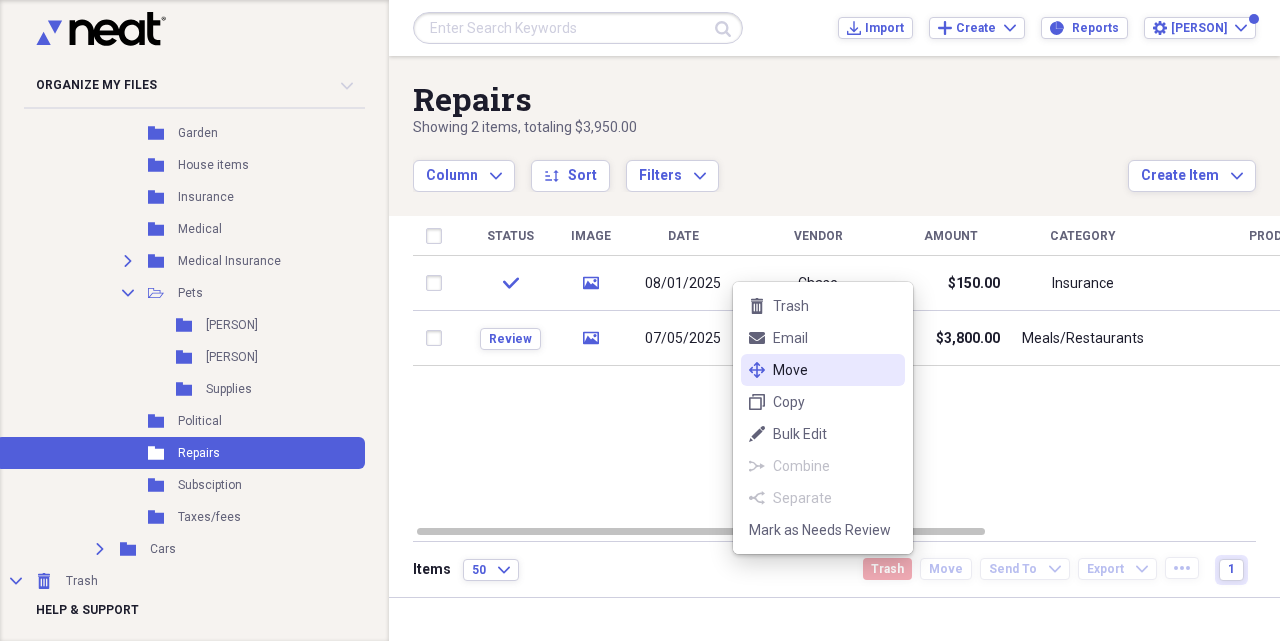 click on "Move" at bounding box center (835, 370) 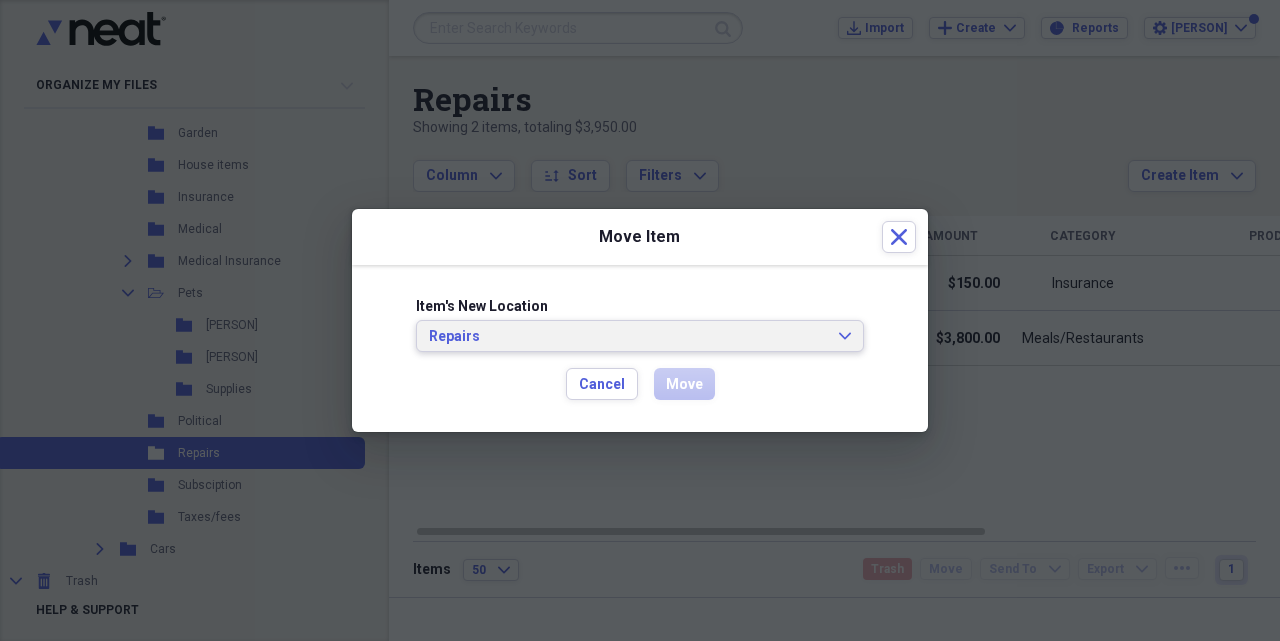 click on "Repairs Expand" at bounding box center (640, 336) 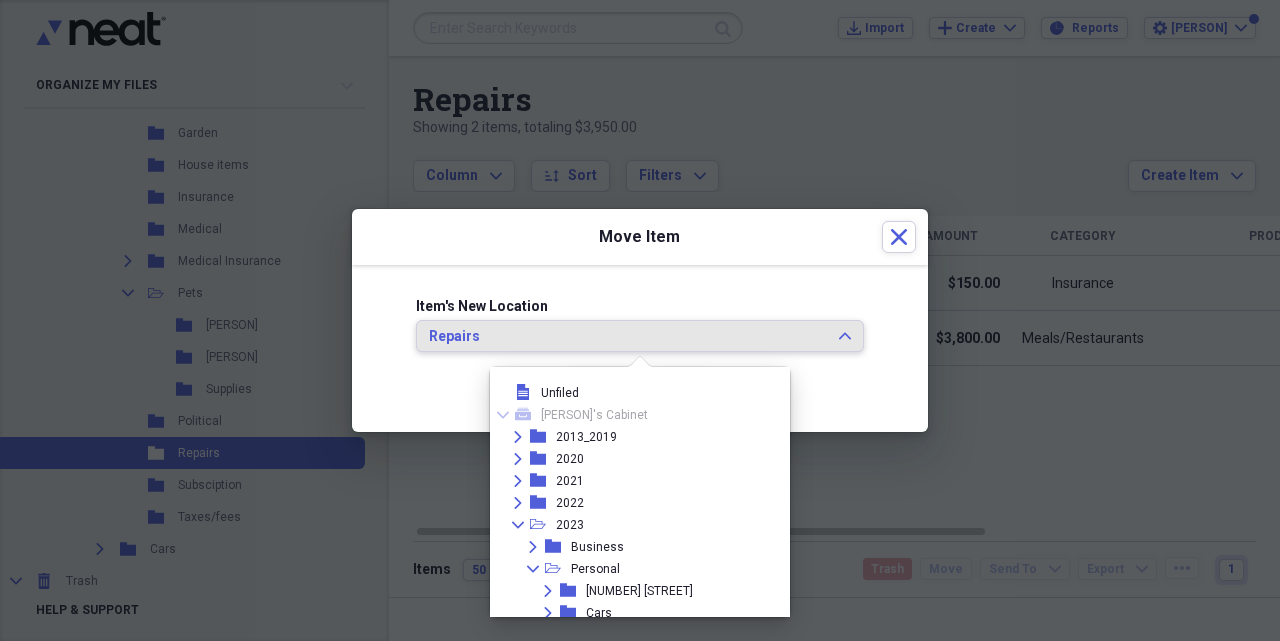 scroll, scrollTop: 1045, scrollLeft: 0, axis: vertical 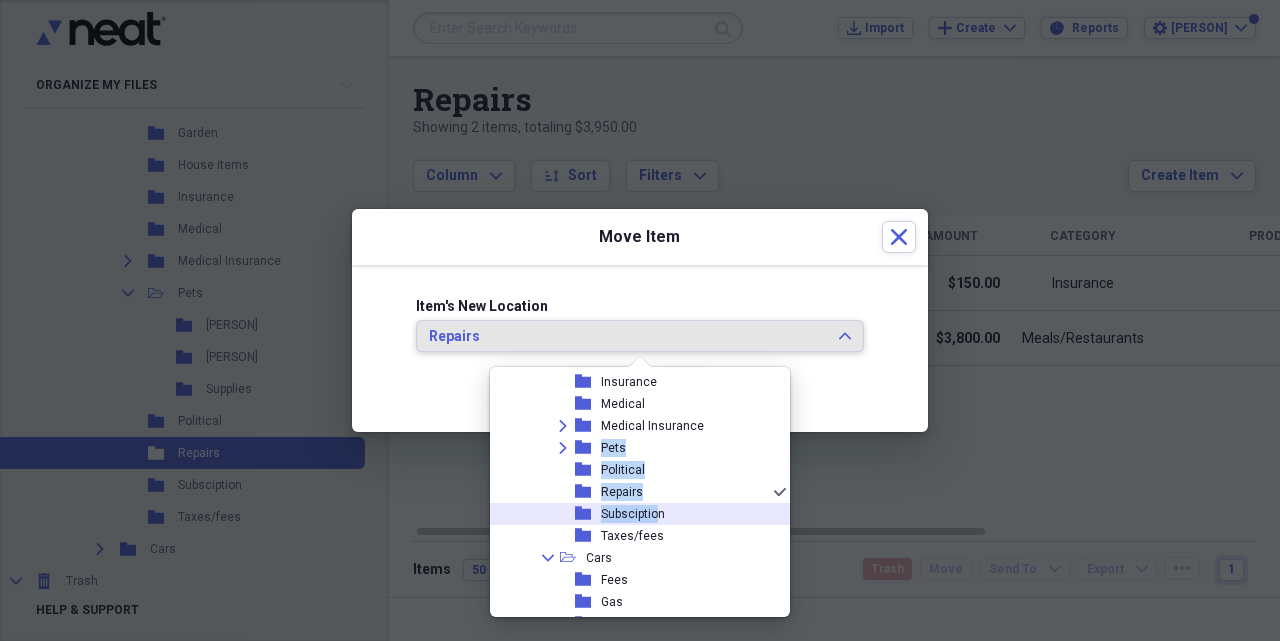 click on "Subsciption" at bounding box center [633, 514] 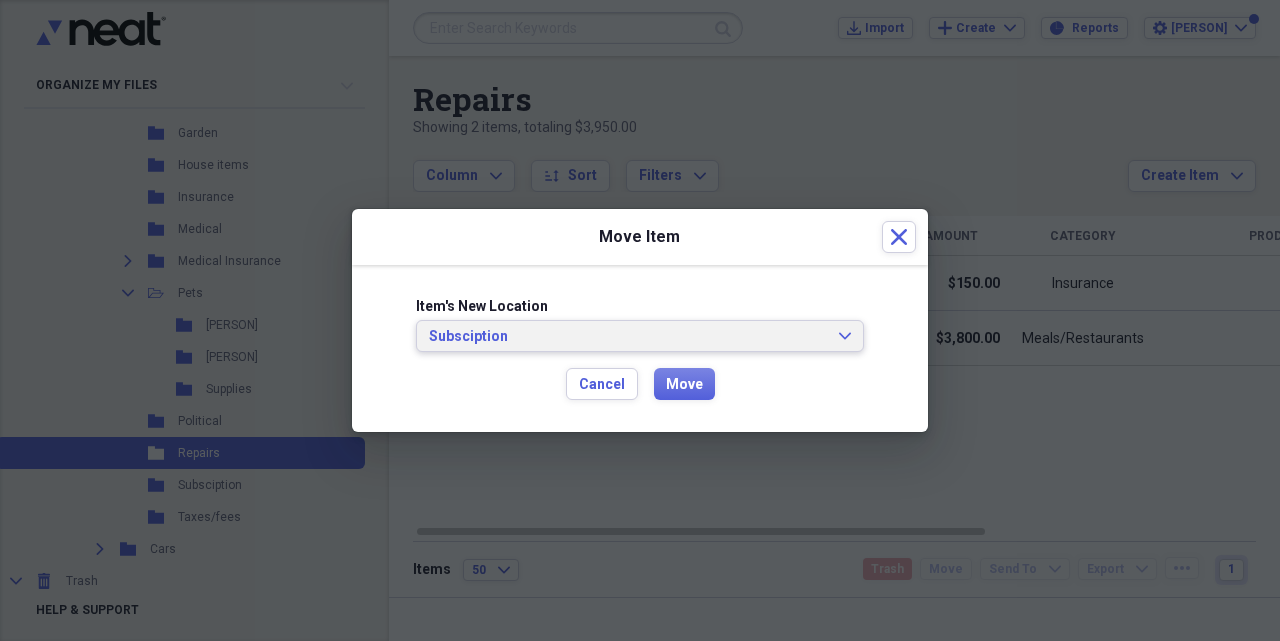 click on "Expand" 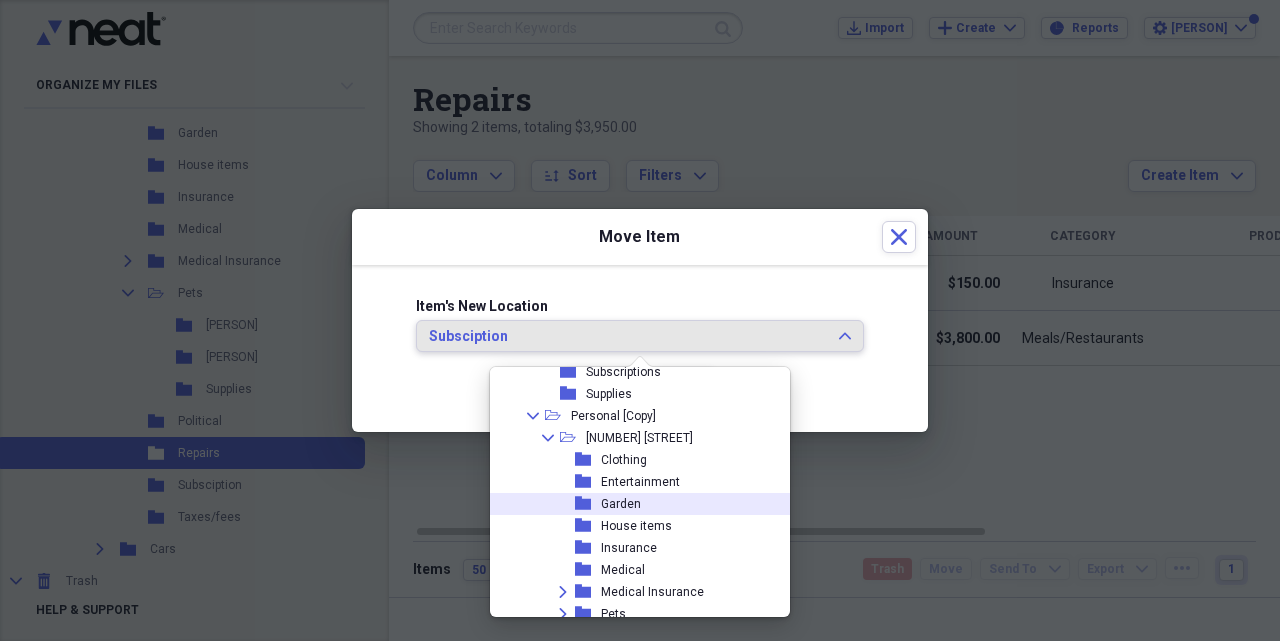 scroll, scrollTop: 835, scrollLeft: 0, axis: vertical 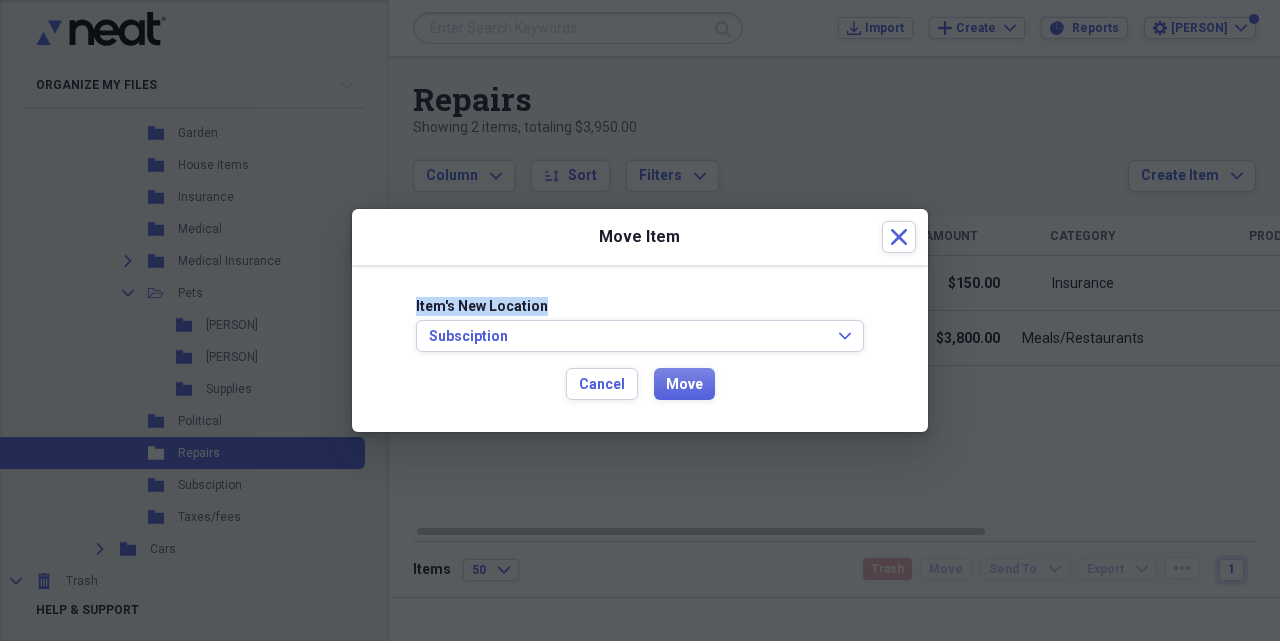 click on "Item's New Location Subsciption Expand Cancel Move" at bounding box center (640, 349) 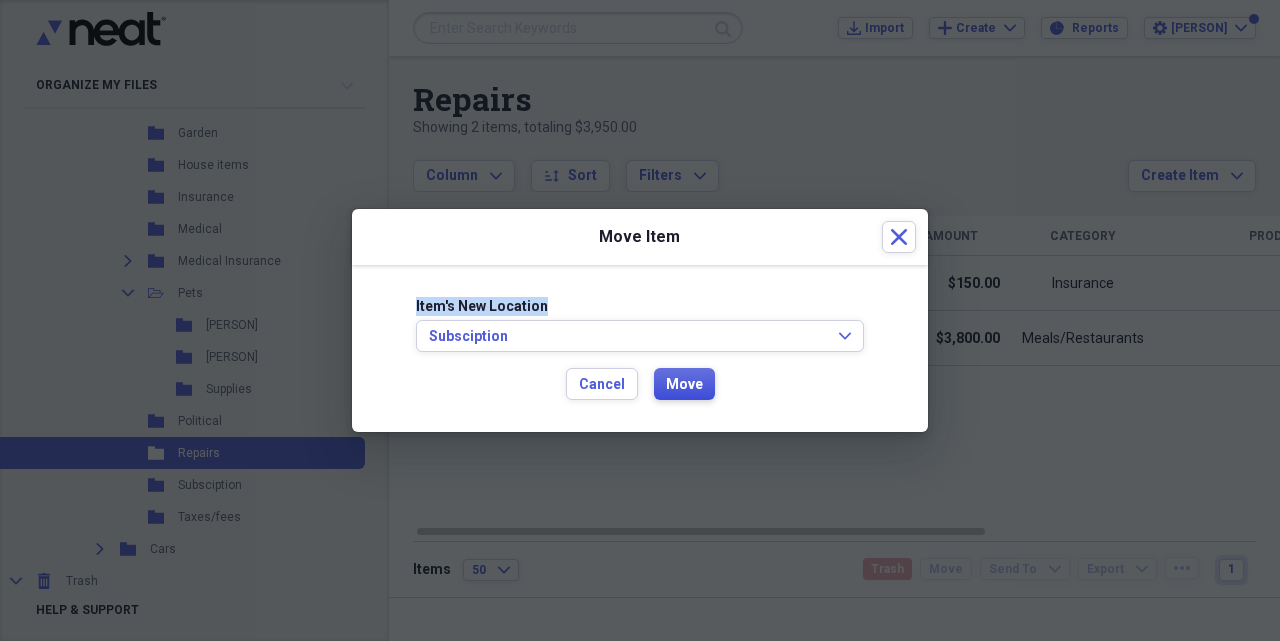 click on "Move" at bounding box center (684, 385) 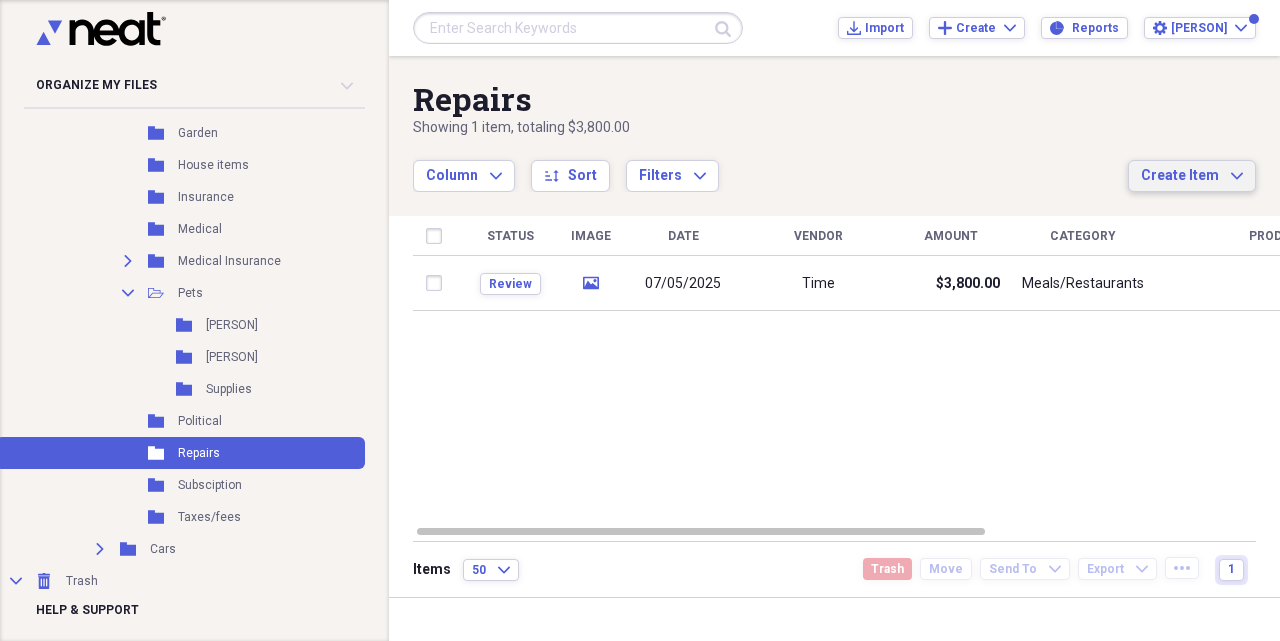 click on "Expand" 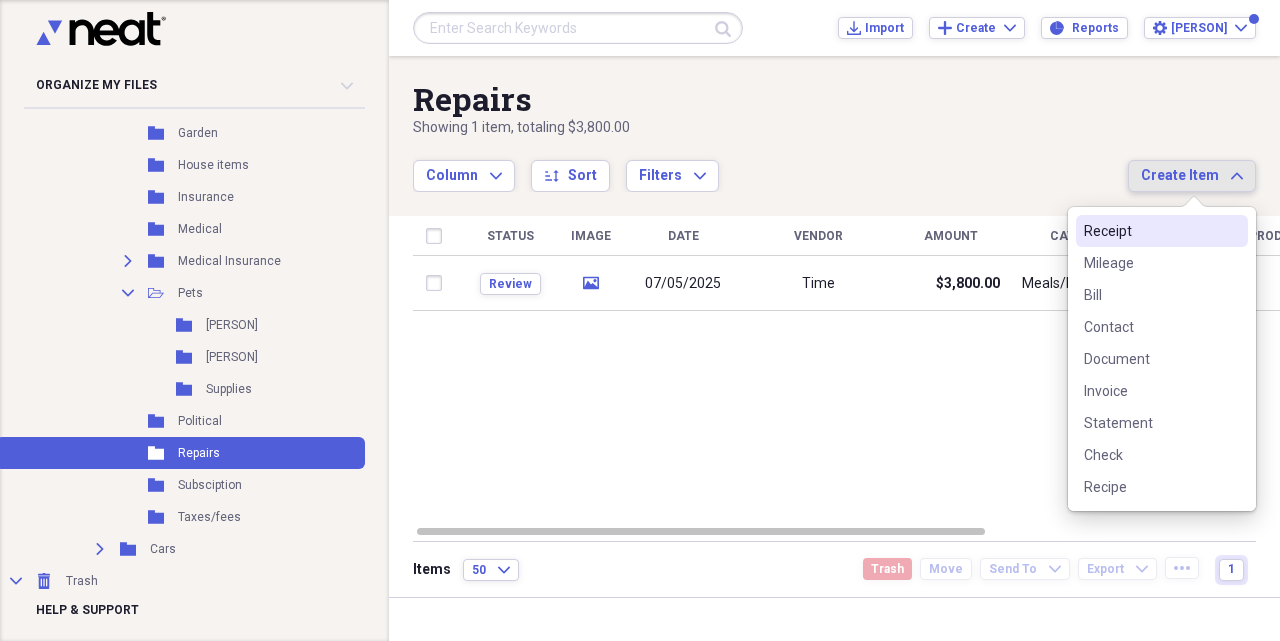 click on "Receipt" at bounding box center (1150, 231) 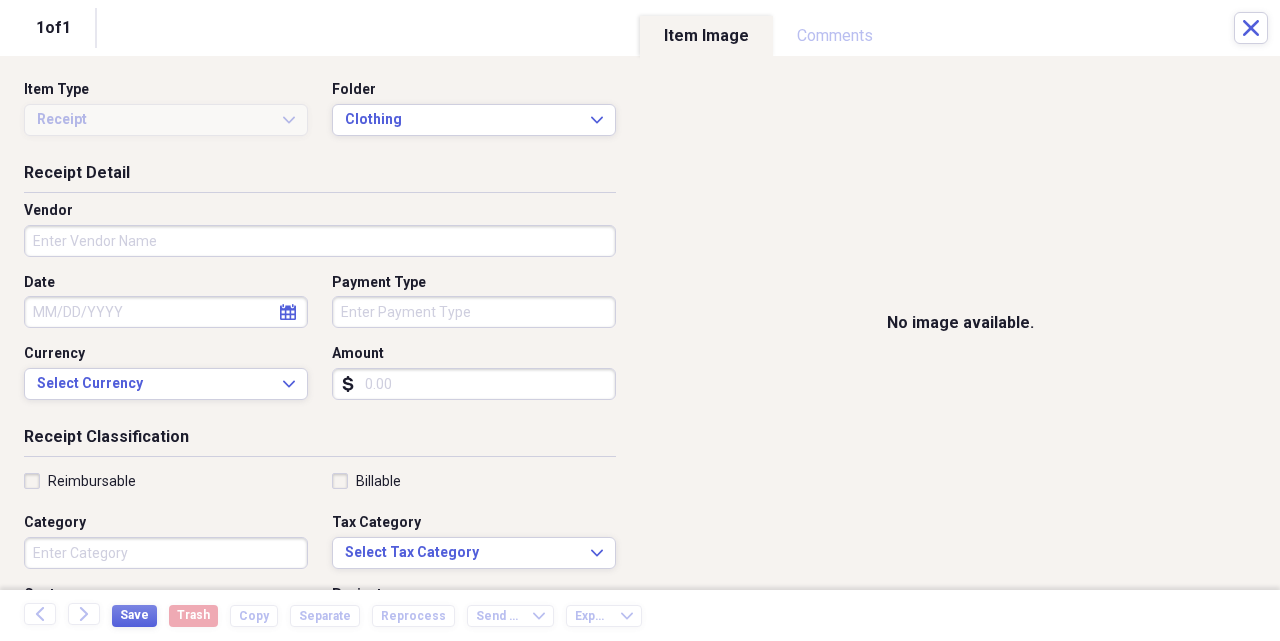 scroll, scrollTop: 116, scrollLeft: 0, axis: vertical 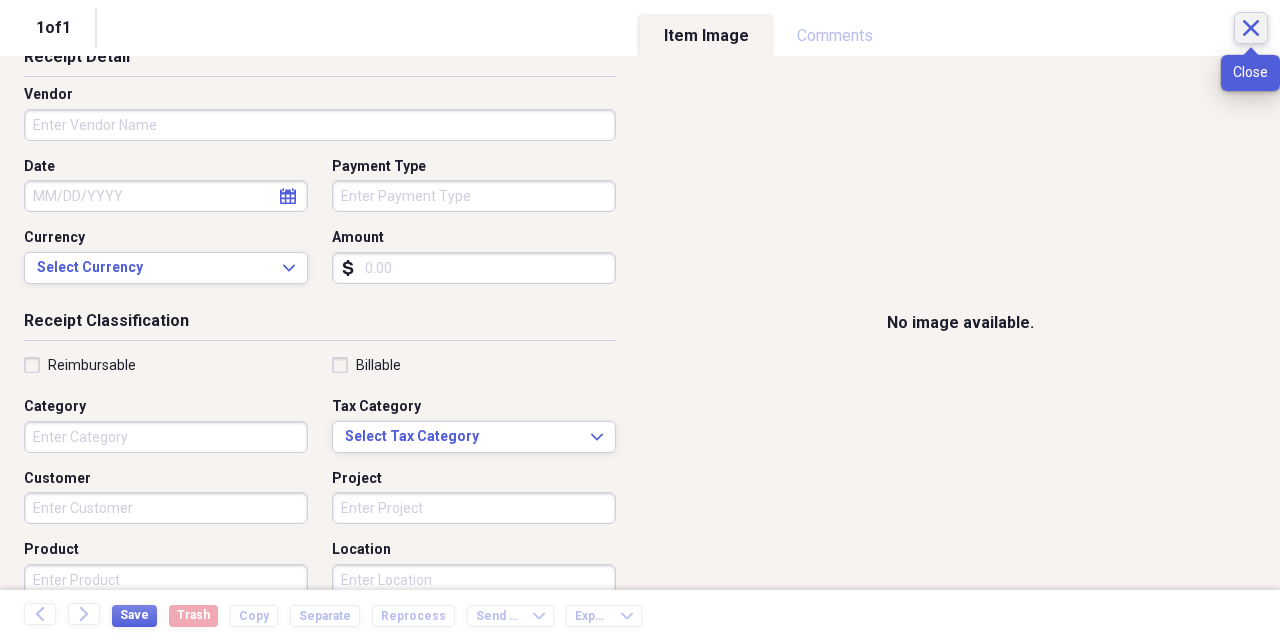 click on "Close" 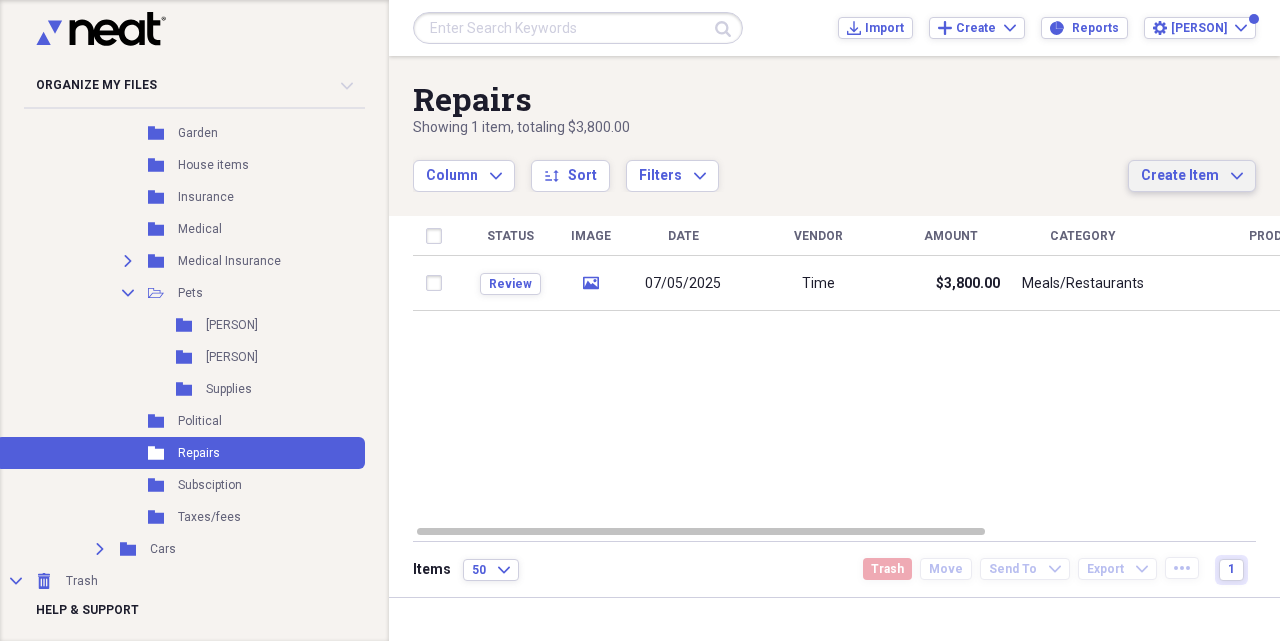 click on "Expand" 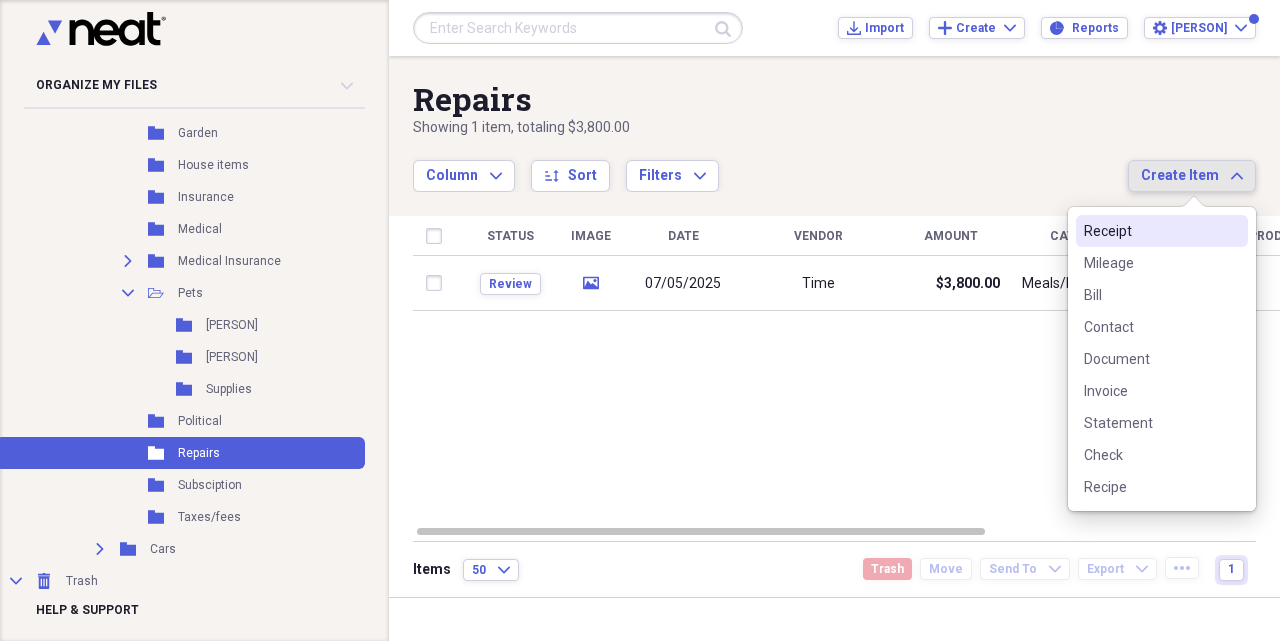 click on "Receipt" at bounding box center [1162, 231] 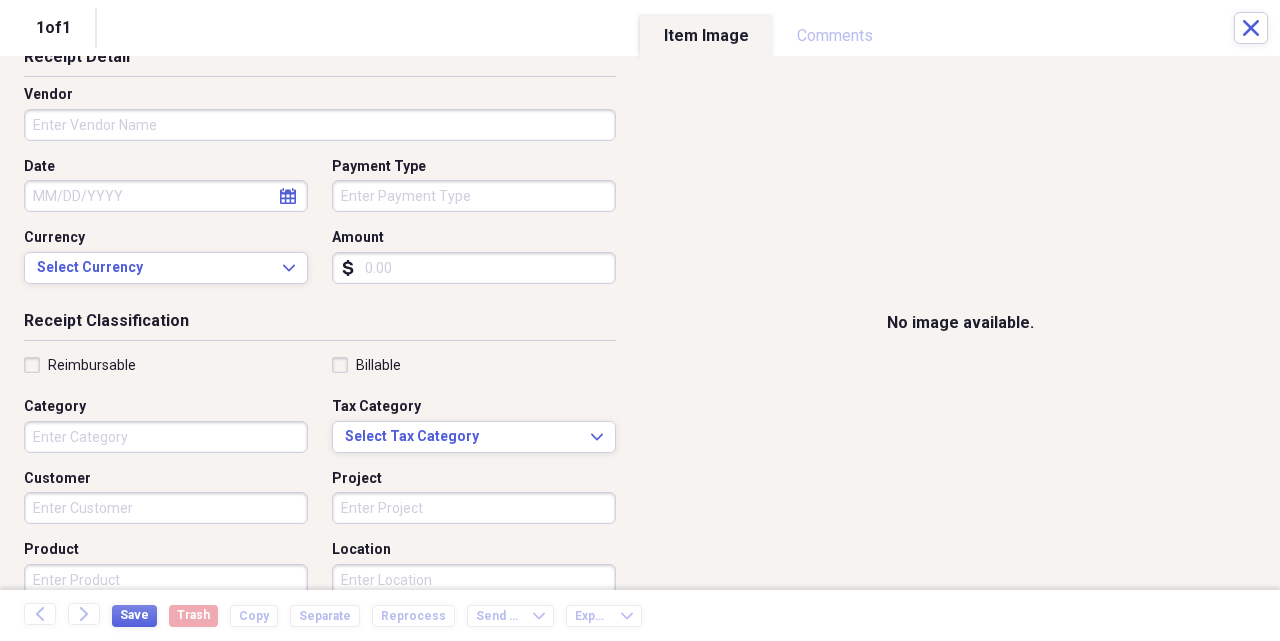 scroll, scrollTop: 232, scrollLeft: 0, axis: vertical 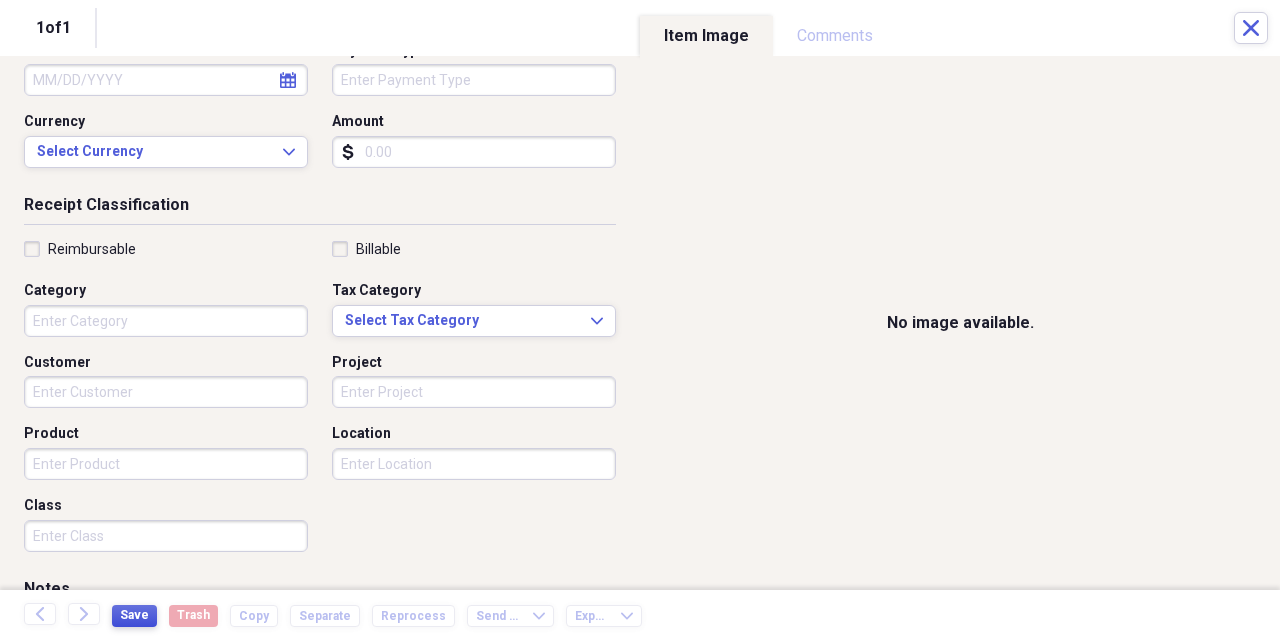 click on "Save" at bounding box center [134, 615] 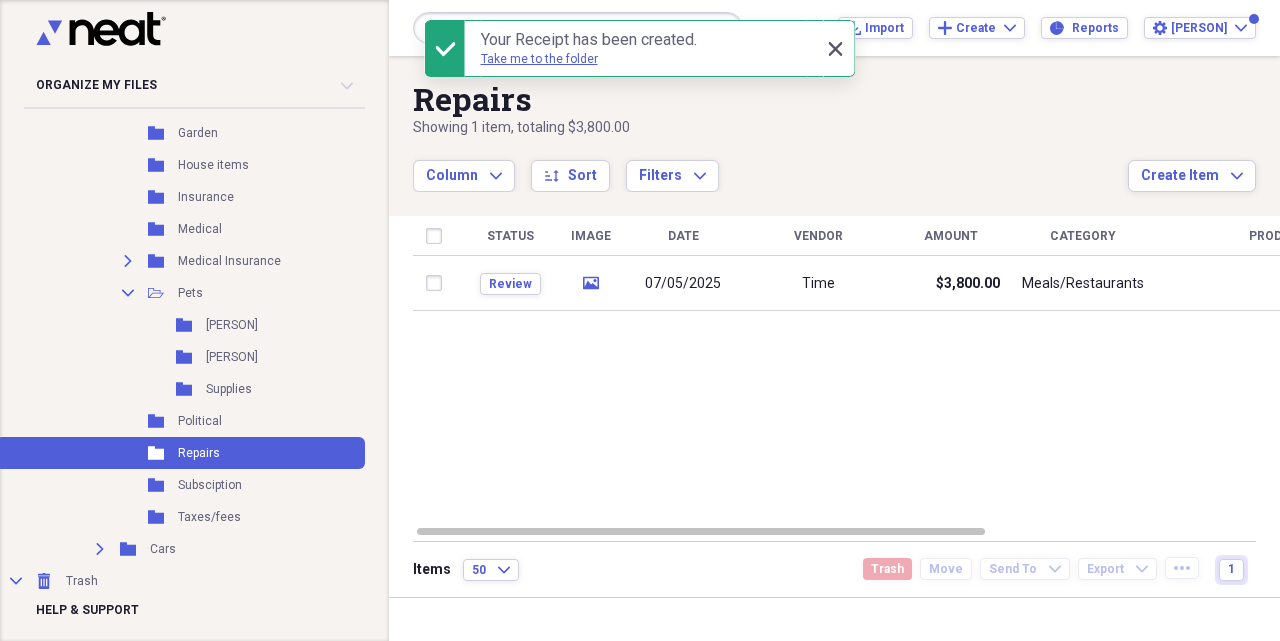 click on "Close" 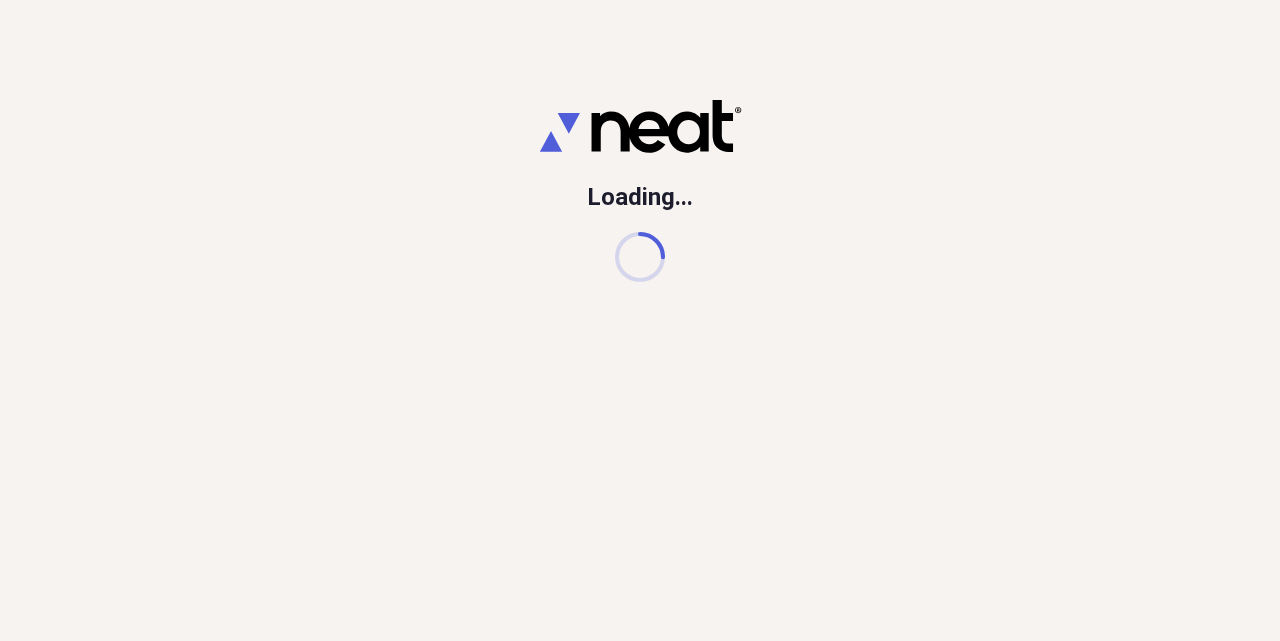 scroll, scrollTop: 0, scrollLeft: 0, axis: both 